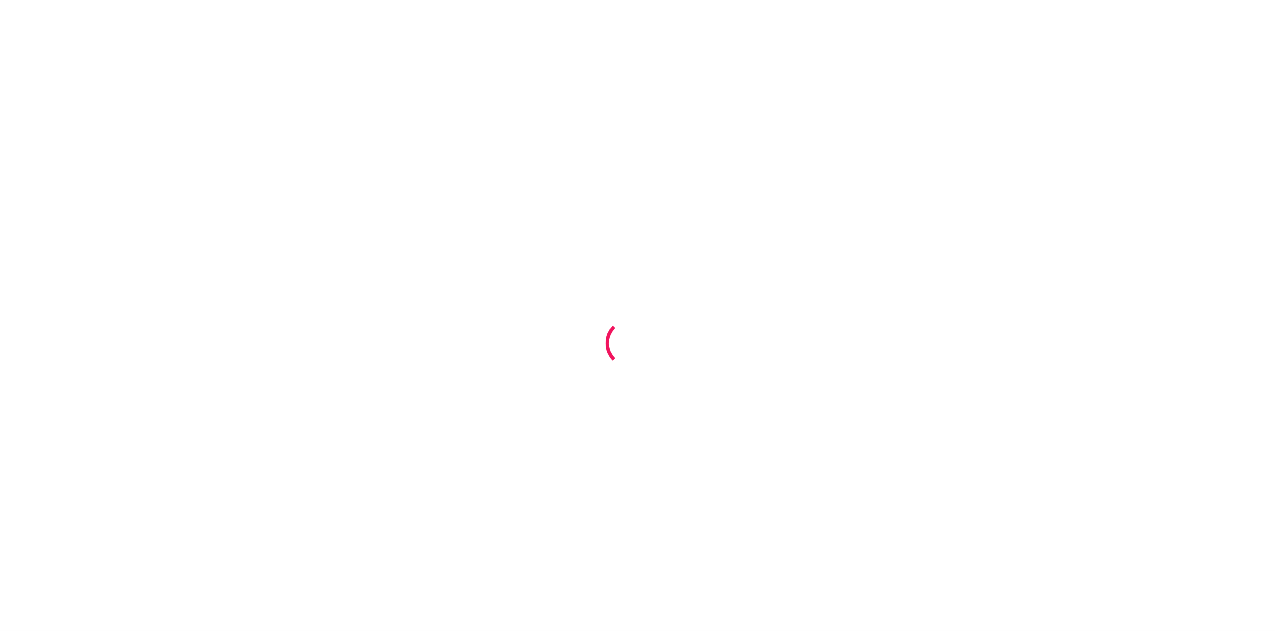 scroll, scrollTop: 0, scrollLeft: 0, axis: both 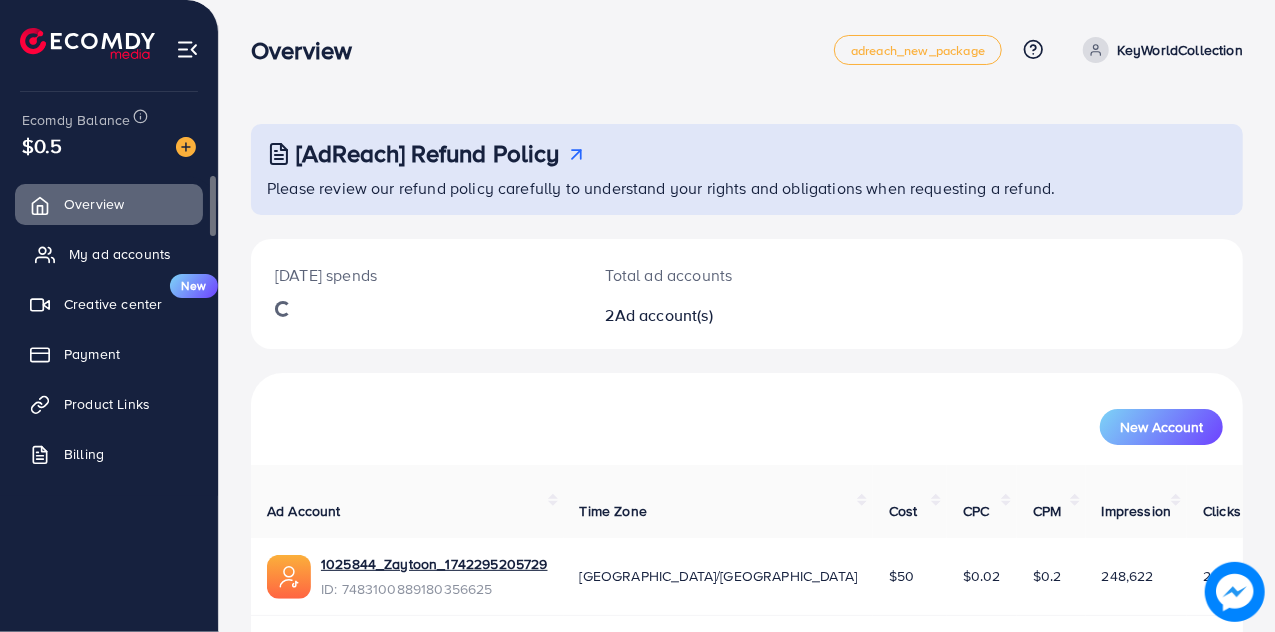 click on "My ad accounts" at bounding box center [109, 254] 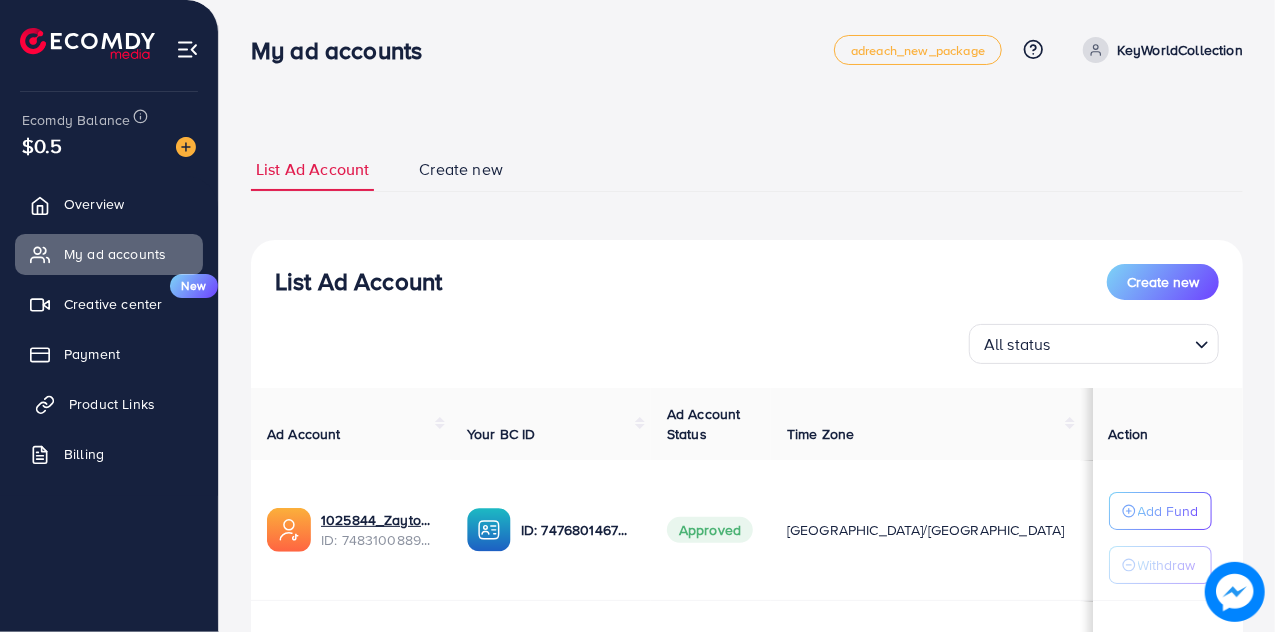 click on "Product Links" at bounding box center (112, 404) 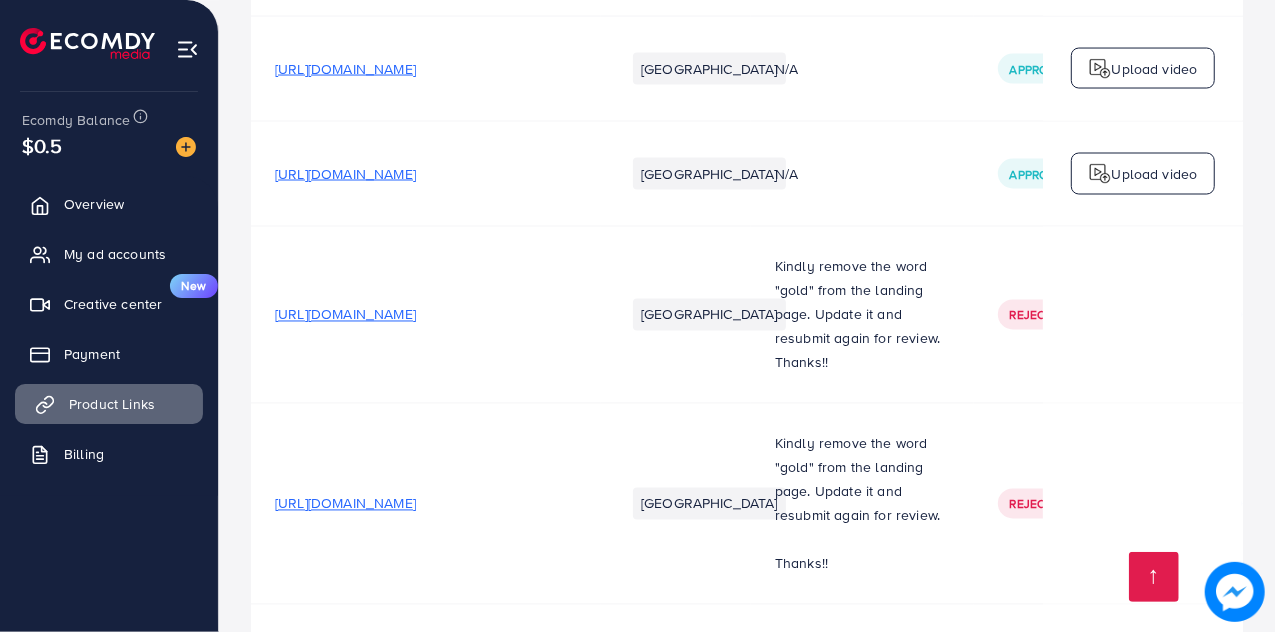 scroll, scrollTop: 9954, scrollLeft: 0, axis: vertical 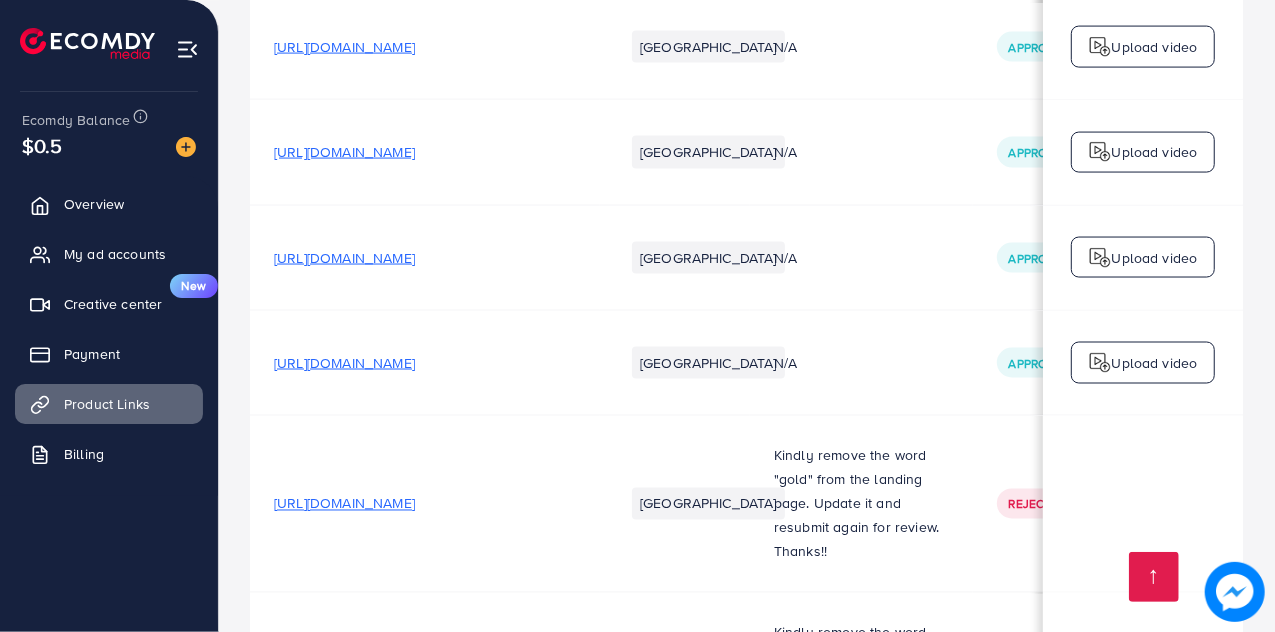click on "[URL][DOMAIN_NAME]" at bounding box center (344, 504) 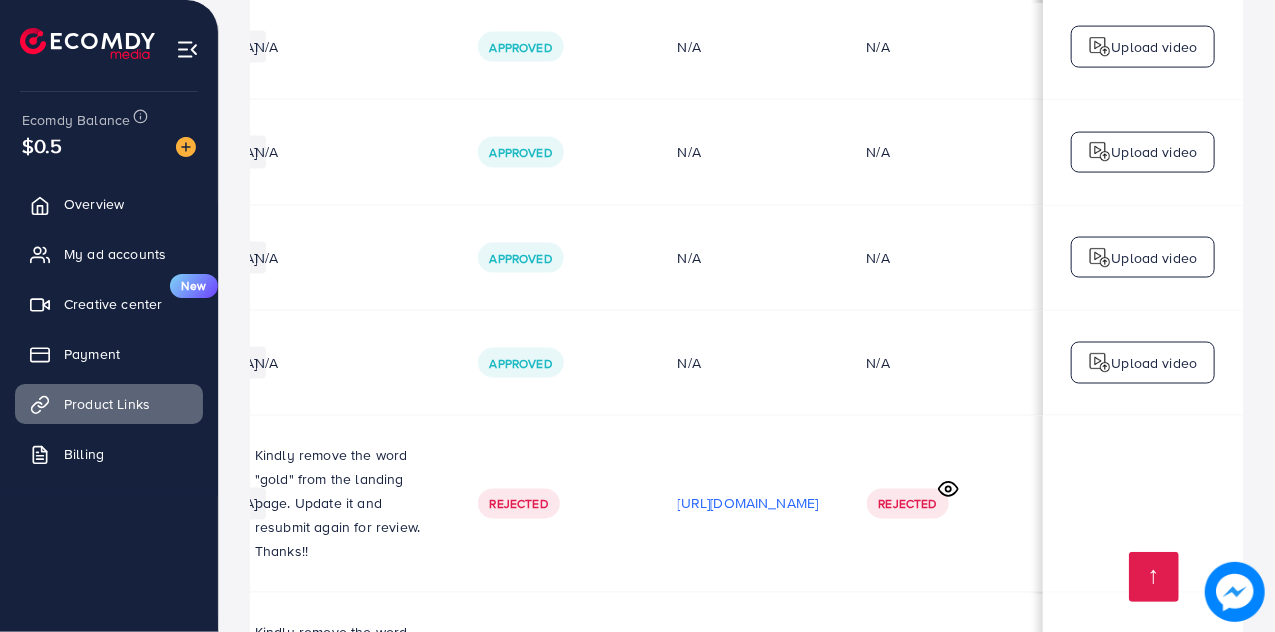 scroll, scrollTop: 0, scrollLeft: 614, axis: horizontal 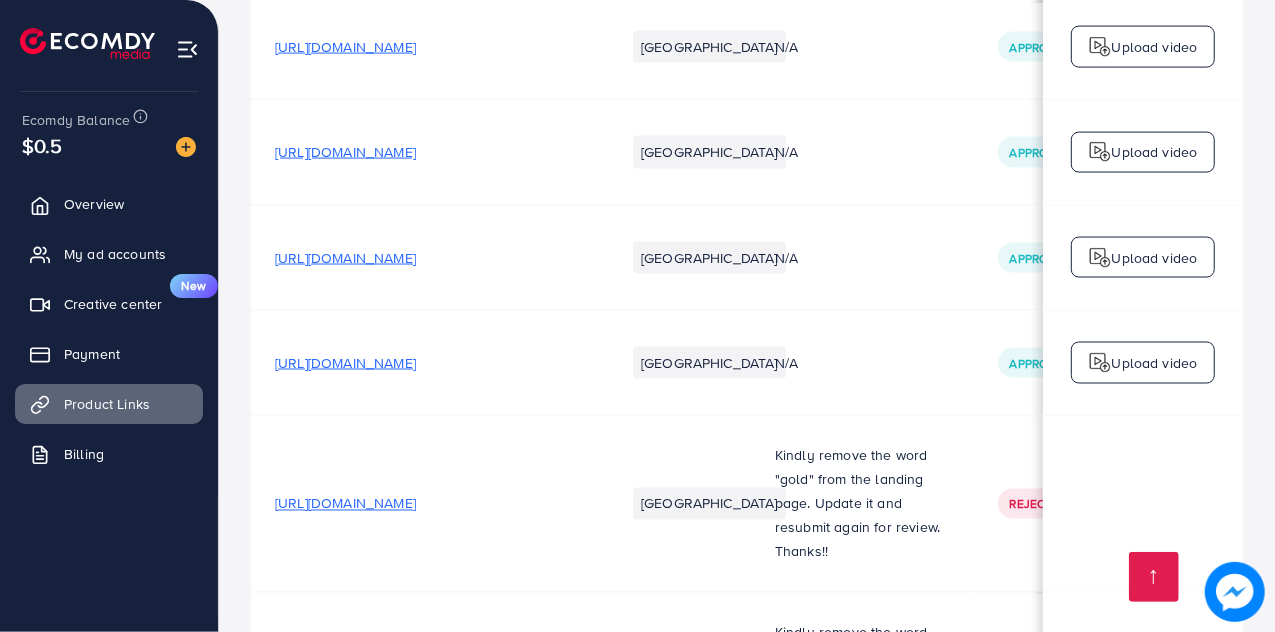 click on "[GEOGRAPHIC_DATA]" at bounding box center [709, 504] 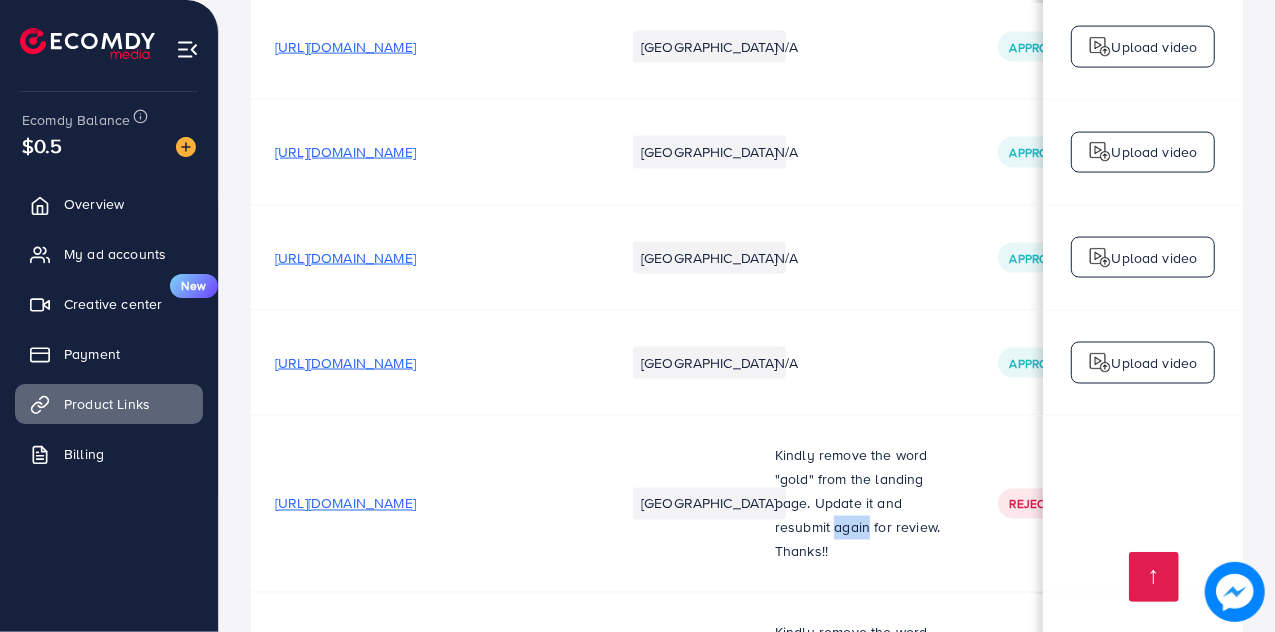 click on "[GEOGRAPHIC_DATA]" at bounding box center [676, 504] 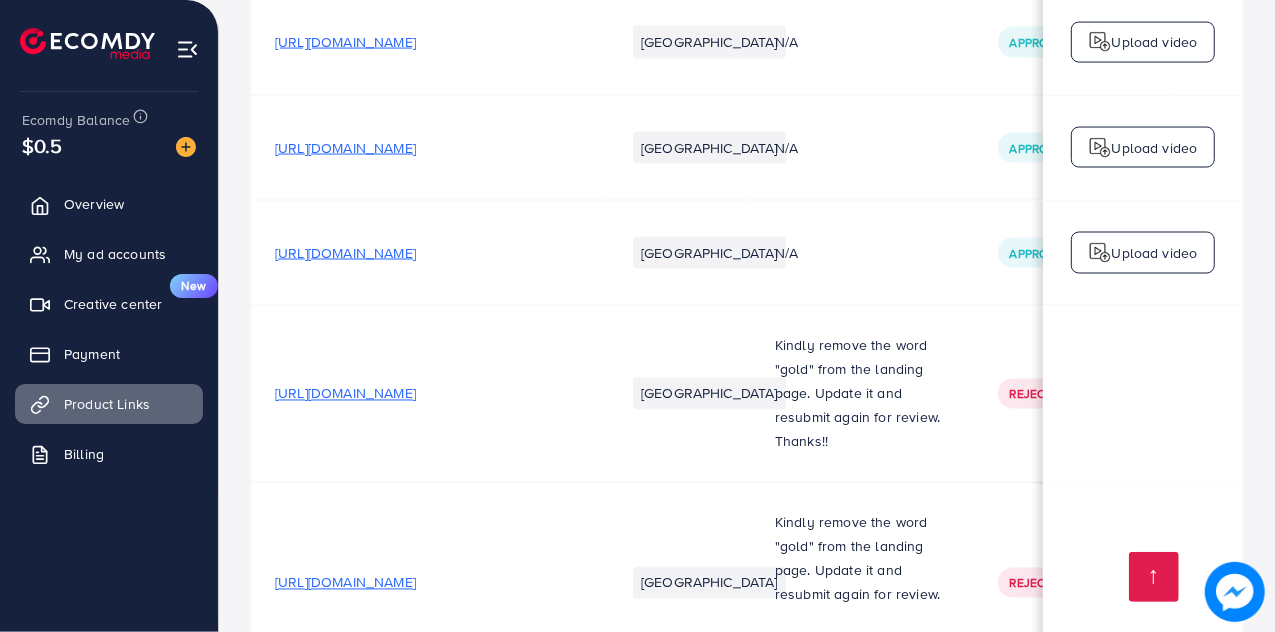 scroll, scrollTop: 9509, scrollLeft: 0, axis: vertical 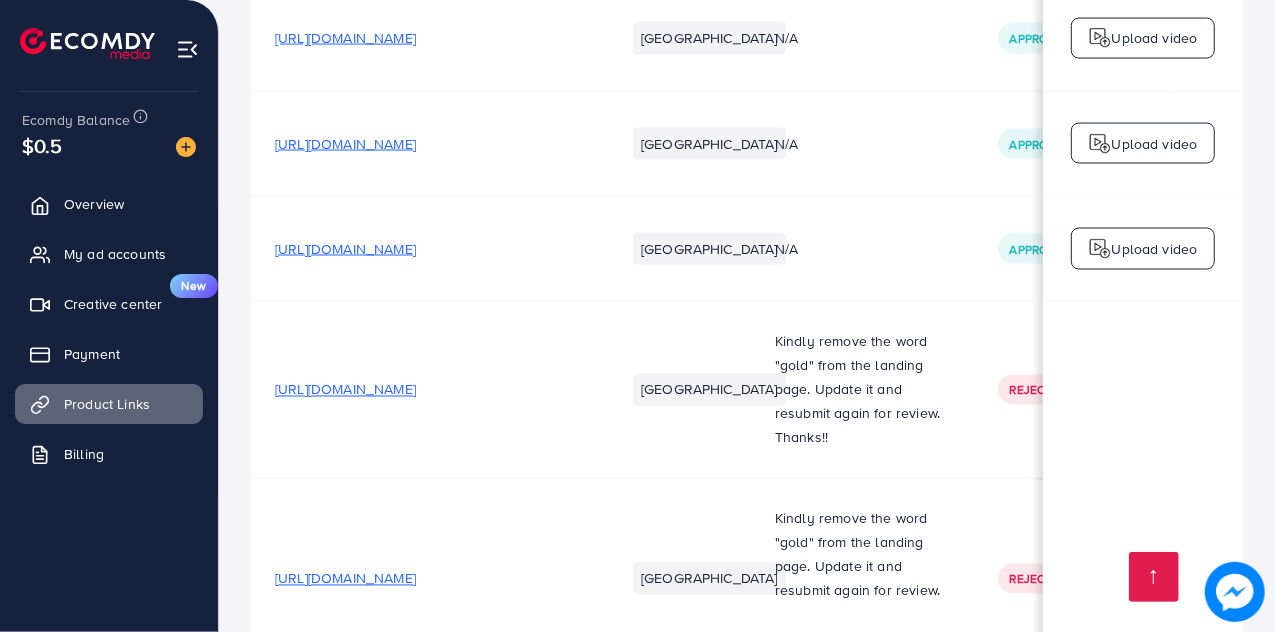 click on "Kindly remove the word "gold" from the landing page. Update it and resubmit again for review." at bounding box center [862, 555] 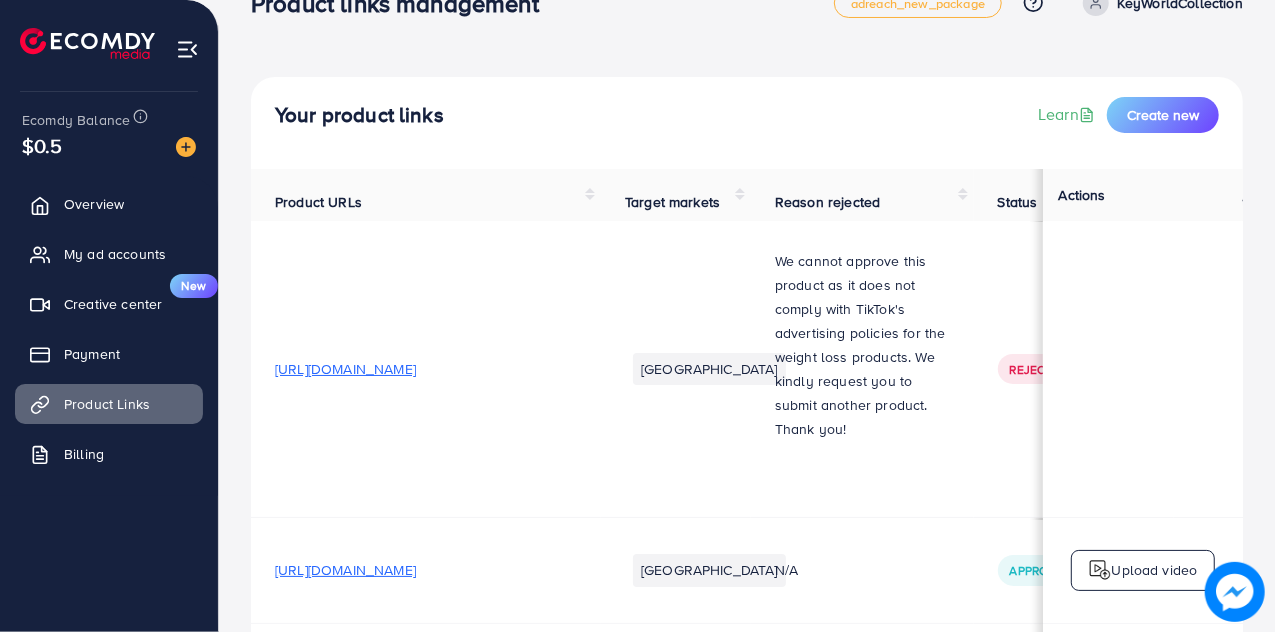 scroll, scrollTop: 0, scrollLeft: 0, axis: both 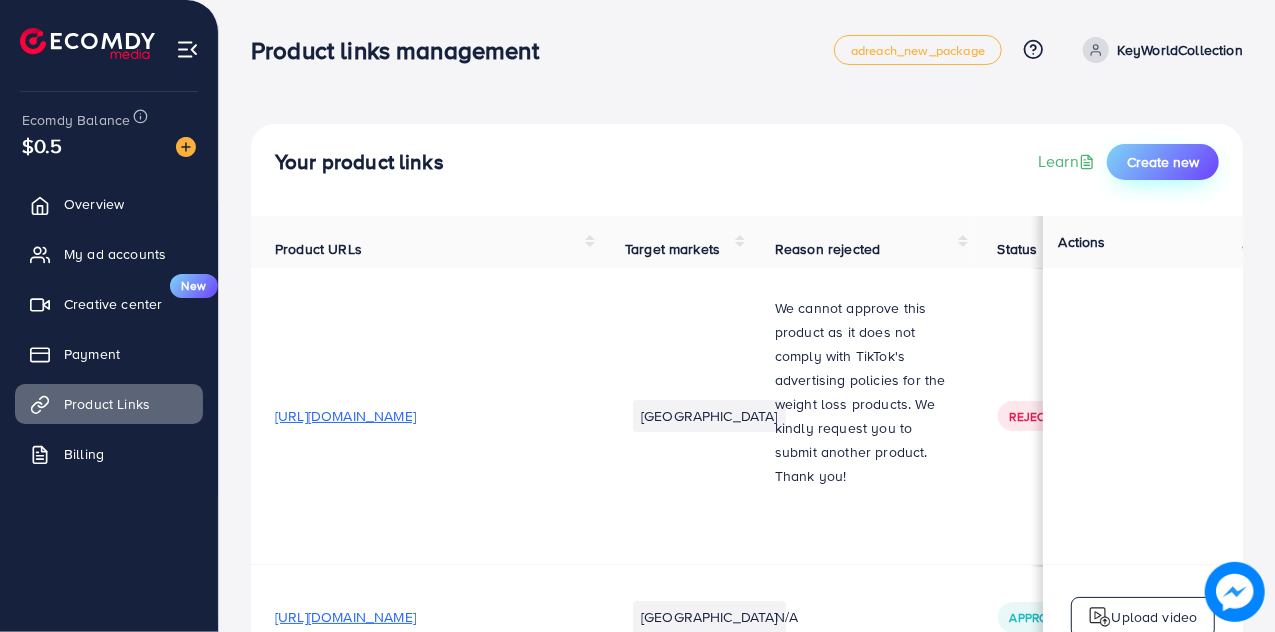click on "Create new" at bounding box center [1163, 162] 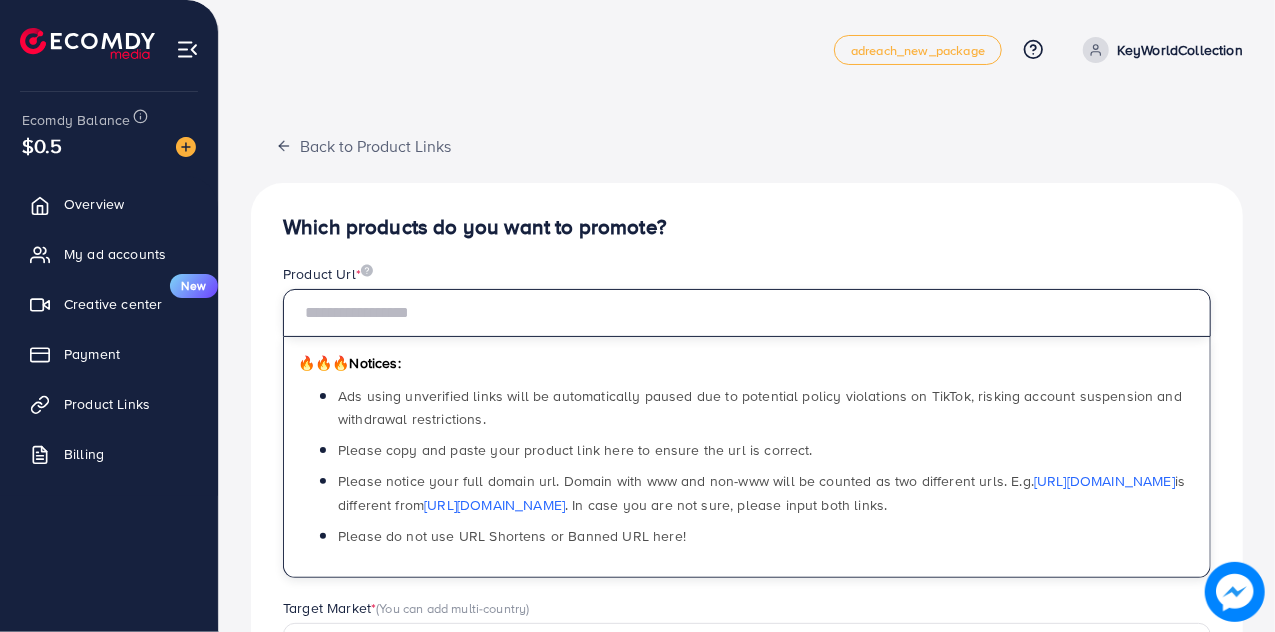 click at bounding box center [747, 313] 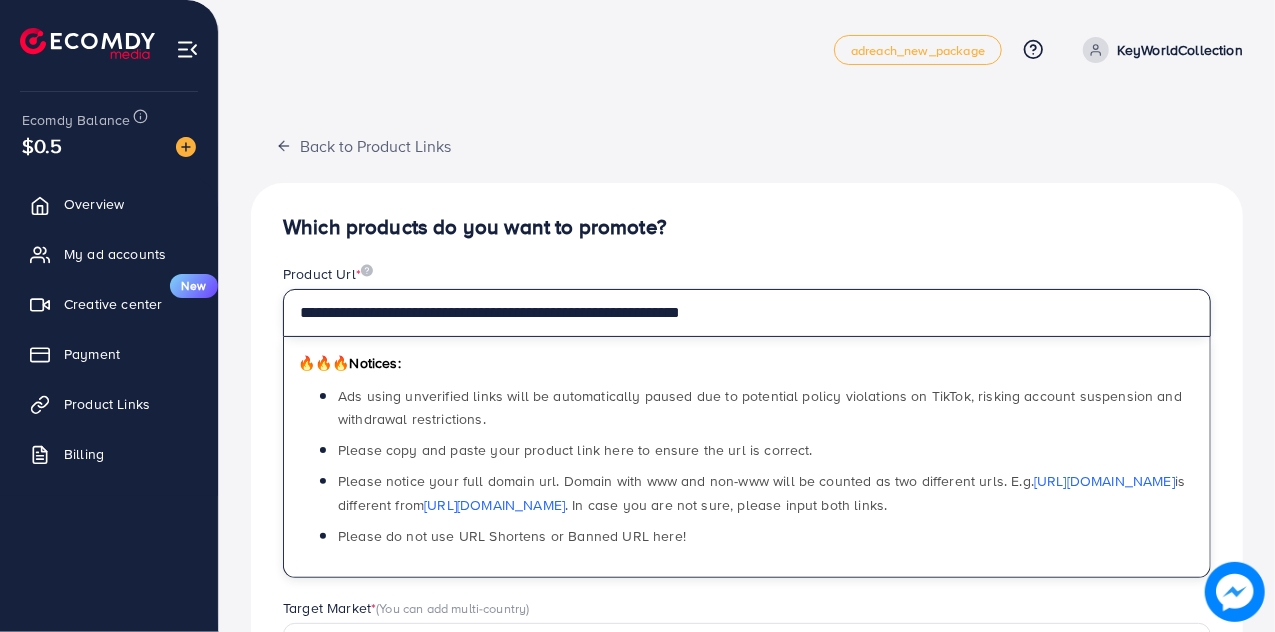 type on "**********" 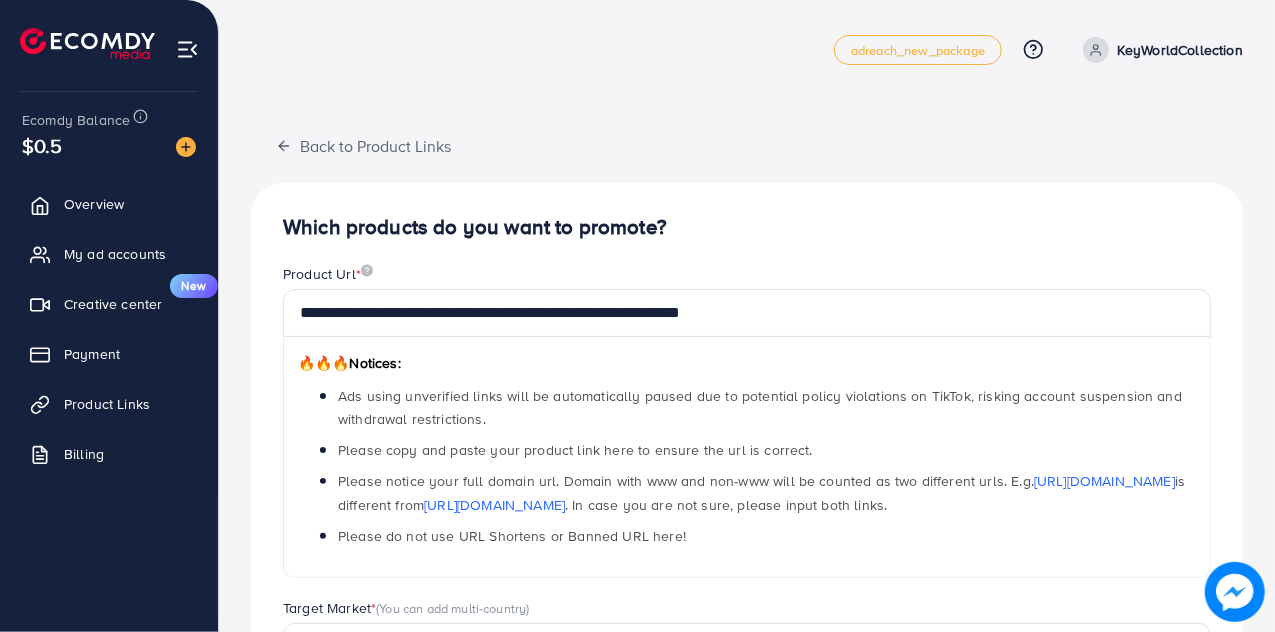 click on "Product Url  *" at bounding box center [747, 276] 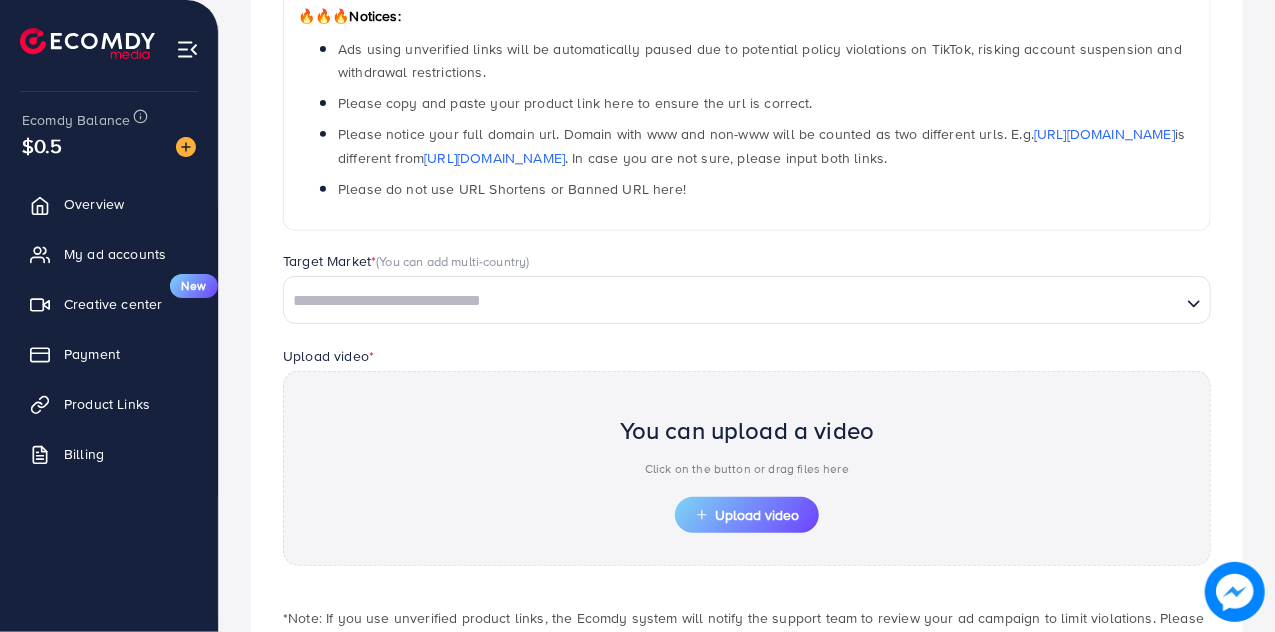 scroll, scrollTop: 349, scrollLeft: 0, axis: vertical 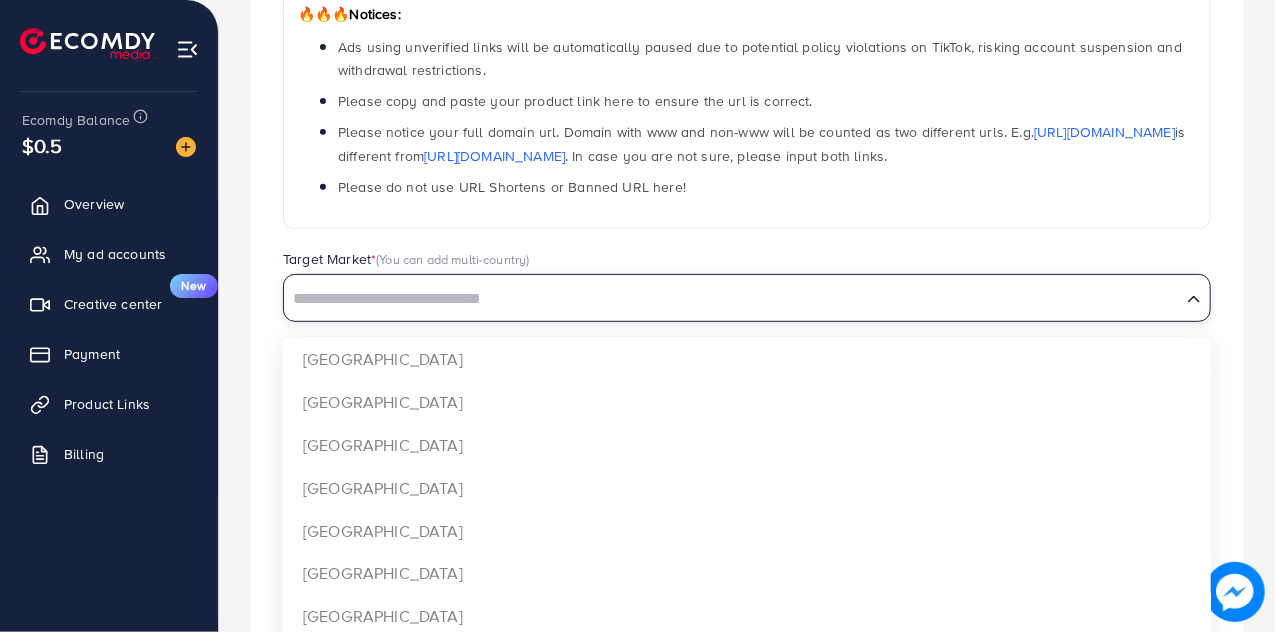 click at bounding box center (732, 299) 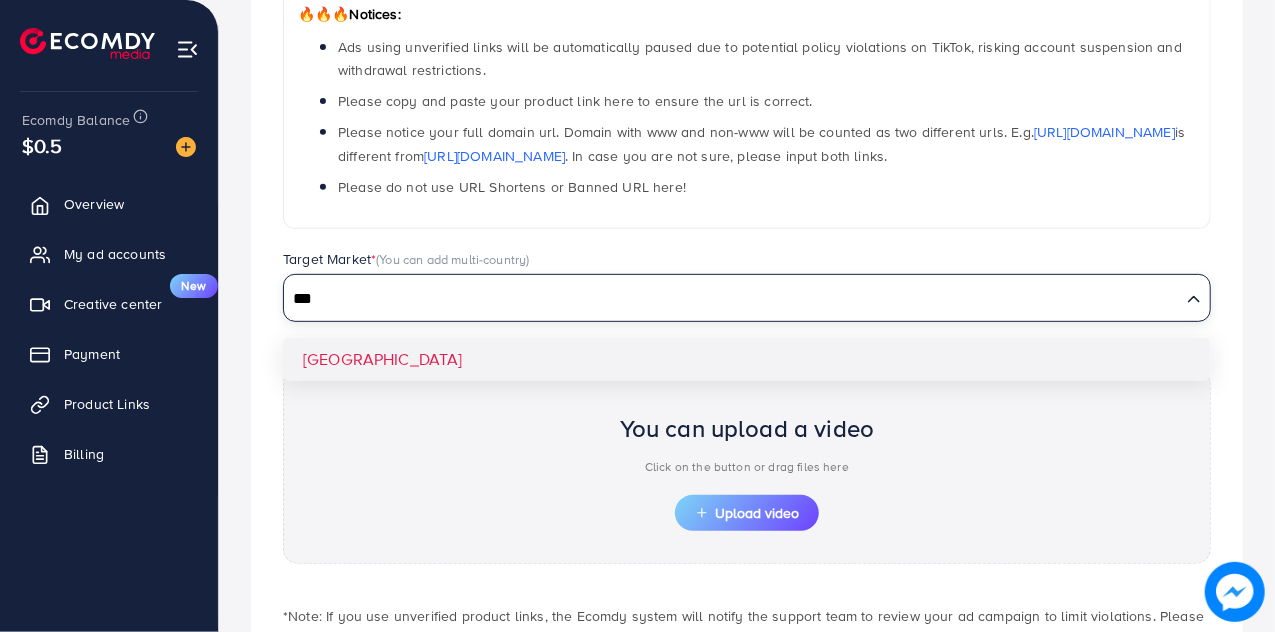 type on "***" 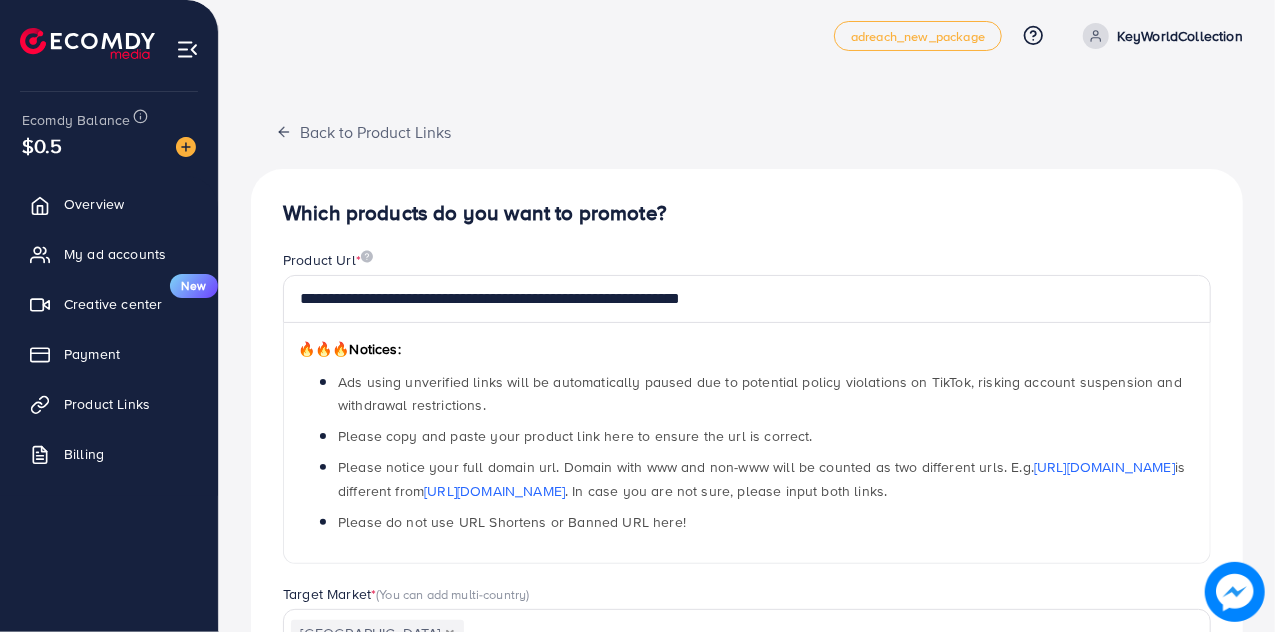 scroll, scrollTop: 43, scrollLeft: 0, axis: vertical 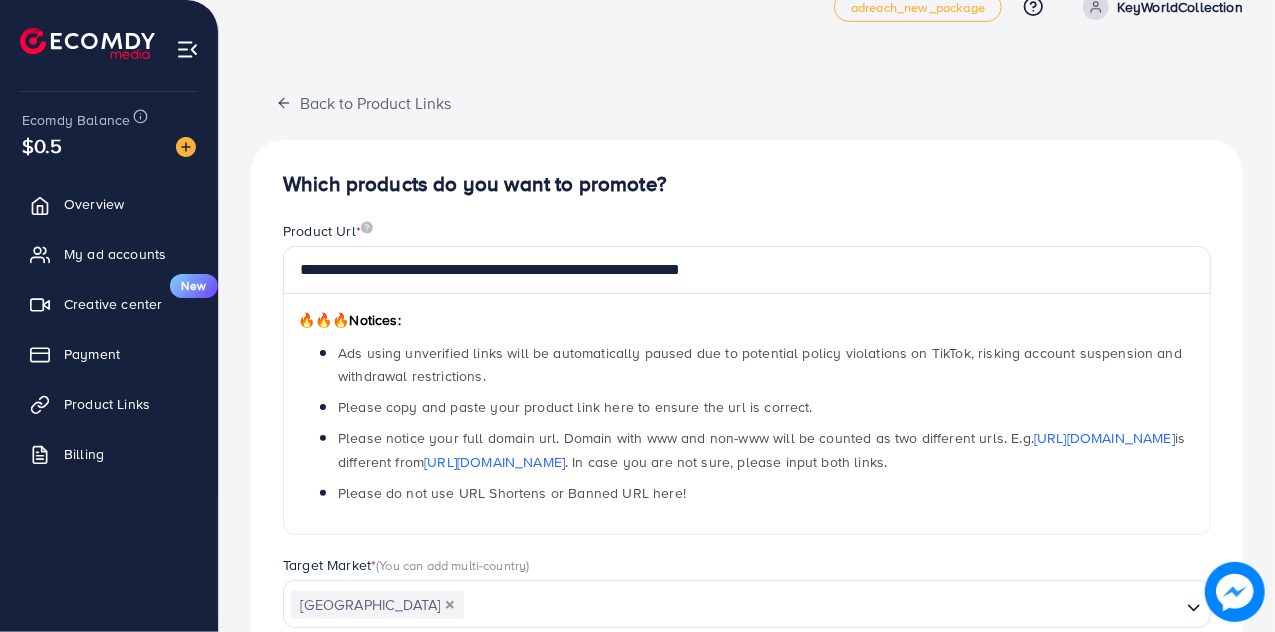 click on "🔥🔥🔥  Notices: Ads using unverified links will be automatically paused due to potential policy violations on TikTok, risking account suspension and withdrawal restrictions. Please copy and paste your product link here to ensure the url is correct. Please notice your full domain url. Domain with www and non-www will be counted as two different urls. E.g.  https://www.google.com  is different from  https://google.com . In case you are not sure, please input both links. Please do not use URL Shortens or Banned URL here!" at bounding box center (747, 414) 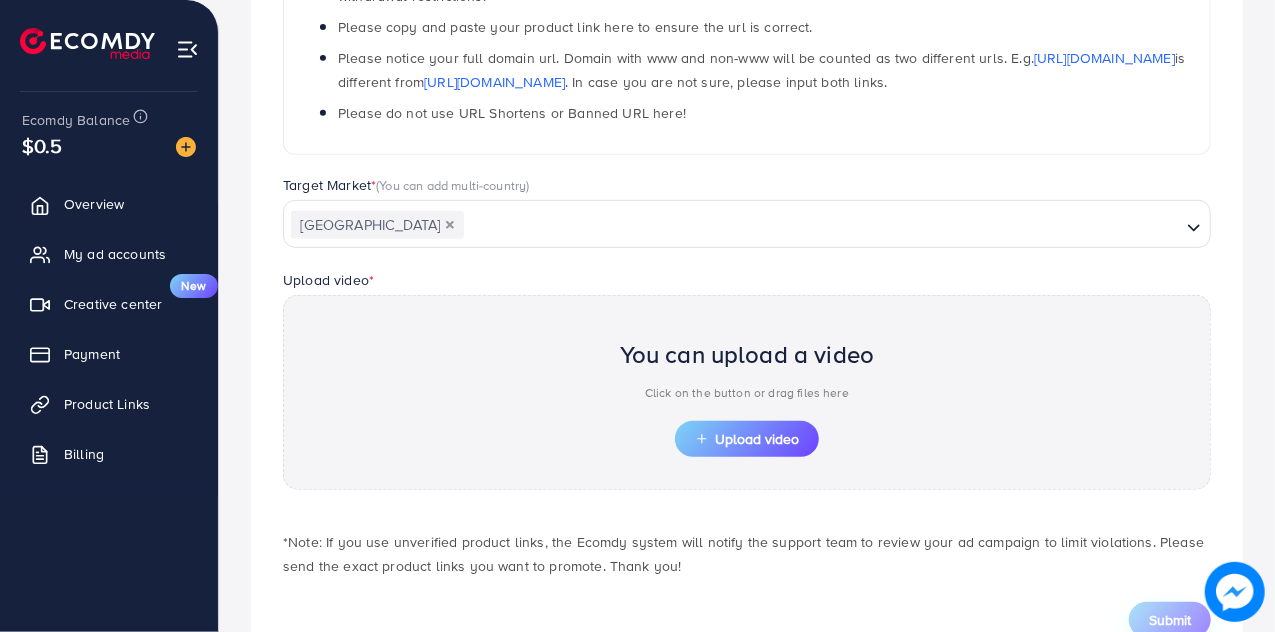 scroll, scrollTop: 490, scrollLeft: 0, axis: vertical 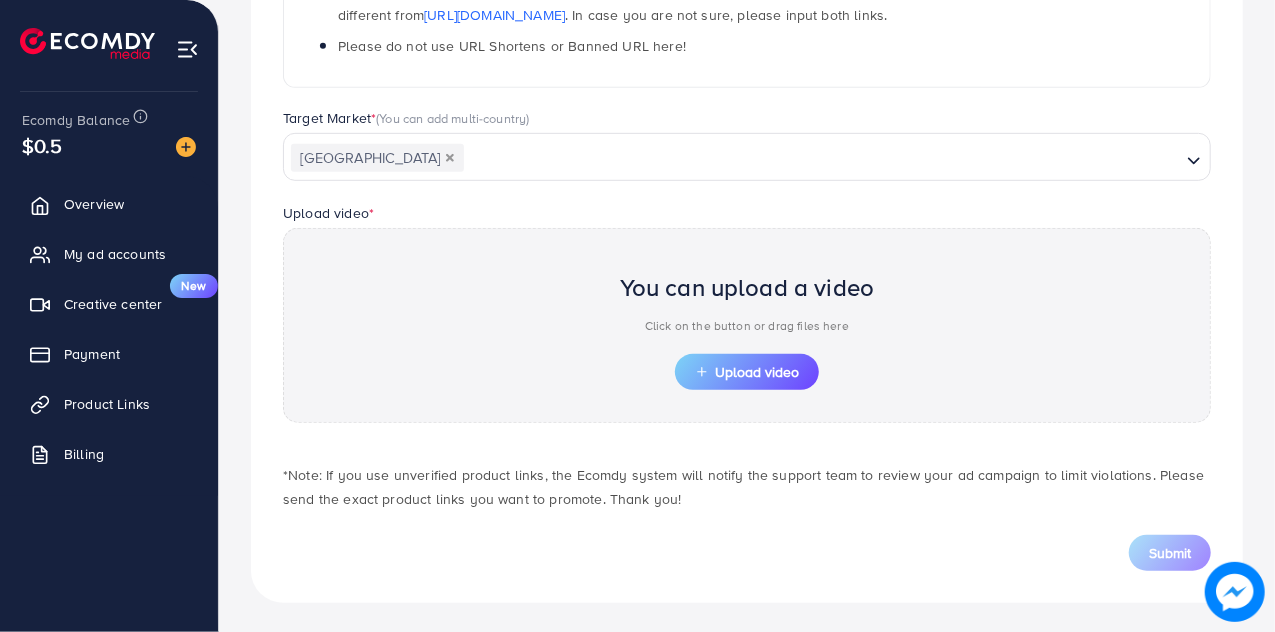 click on "You can upload a video   Click on the button or drag files here   Upload video" at bounding box center [747, 325] 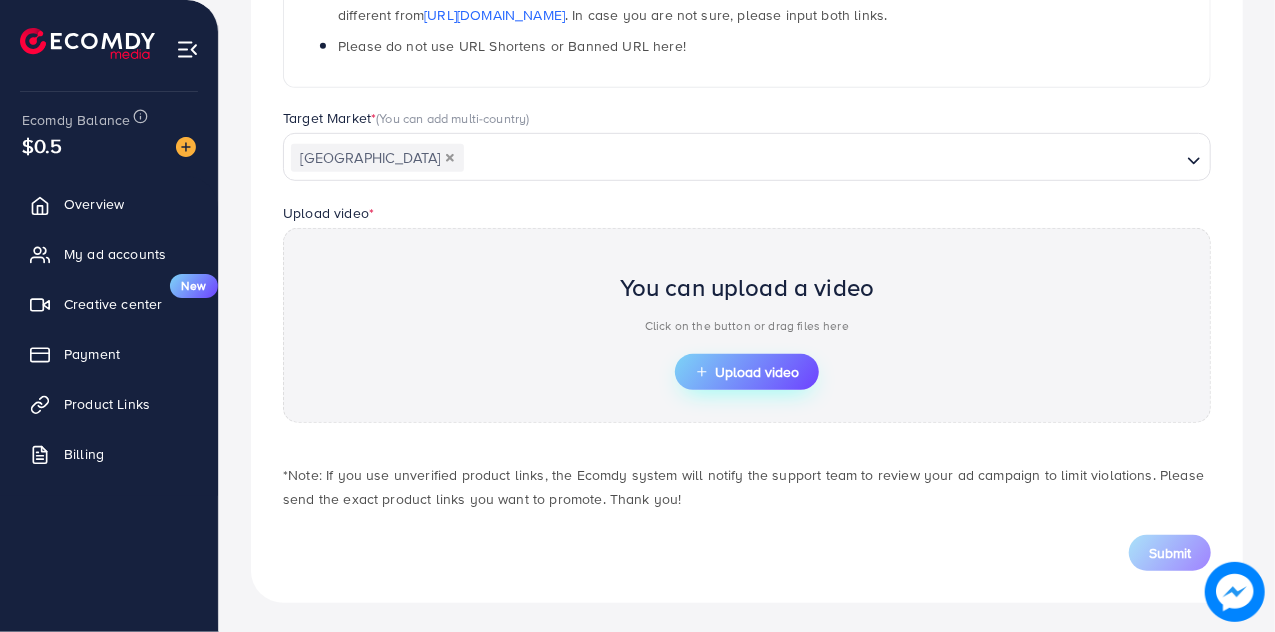 click on "Upload video" at bounding box center [747, 372] 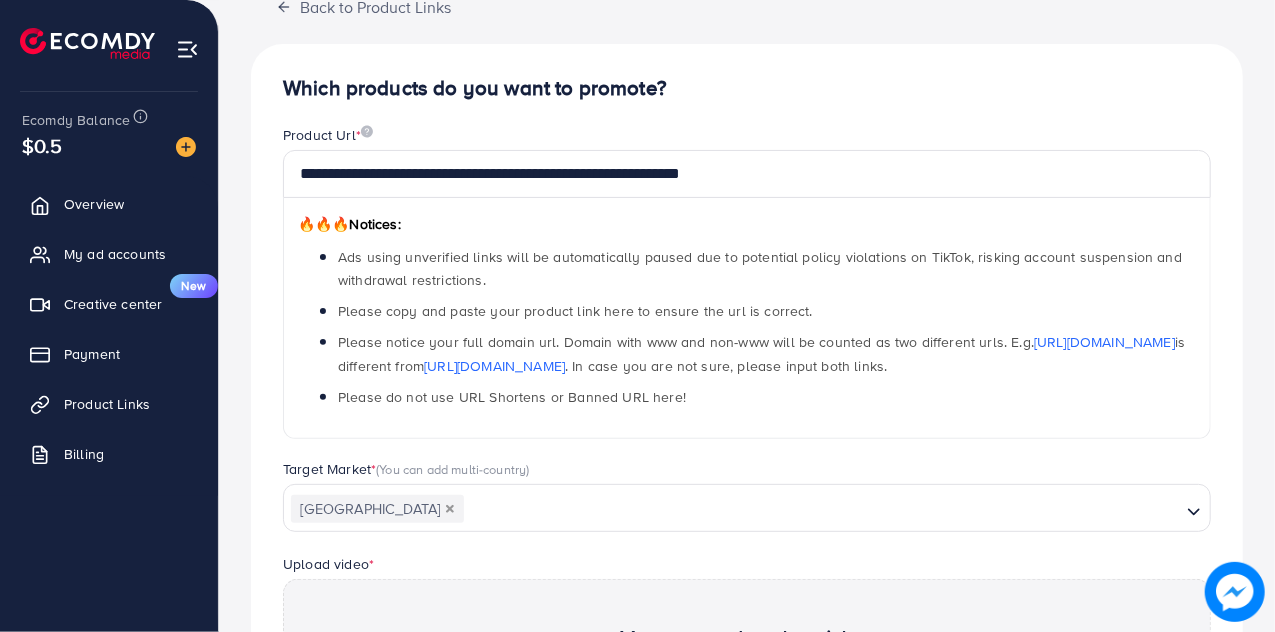 scroll, scrollTop: 0, scrollLeft: 0, axis: both 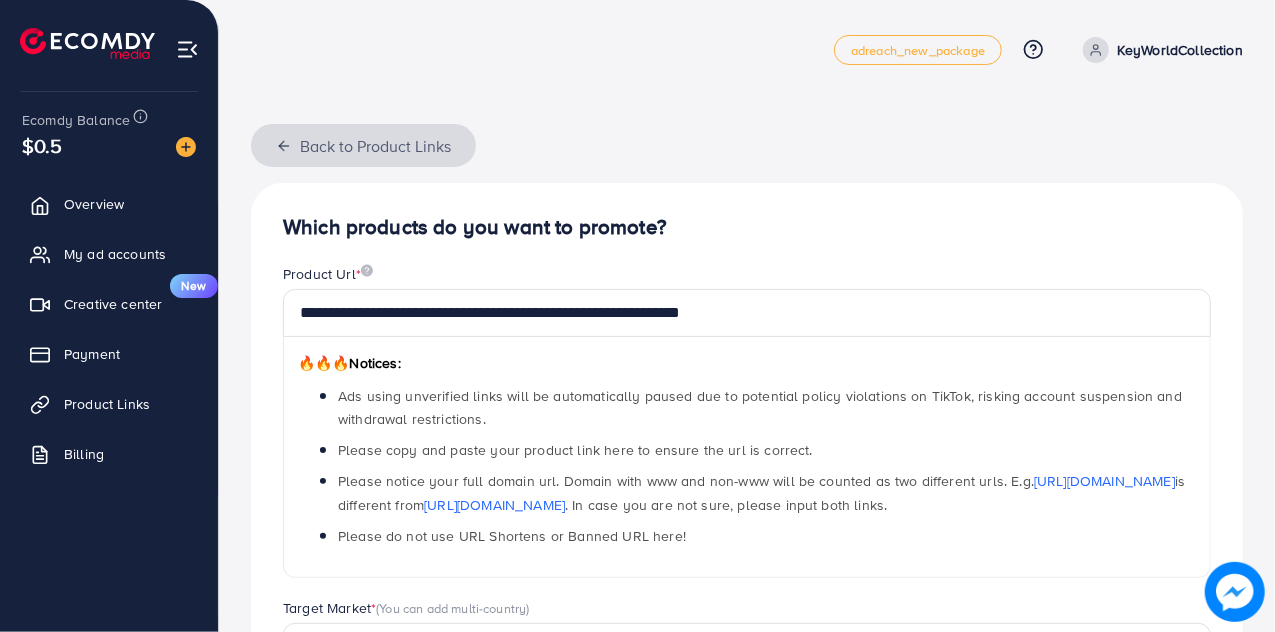 click 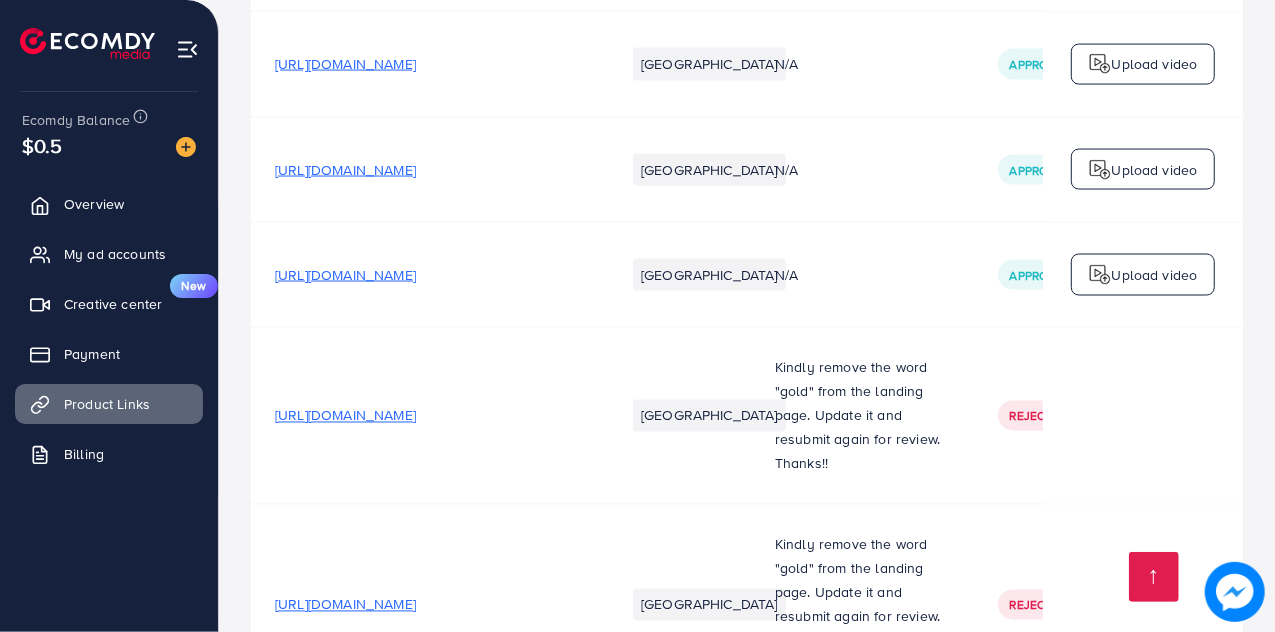 scroll, scrollTop: 9954, scrollLeft: 0, axis: vertical 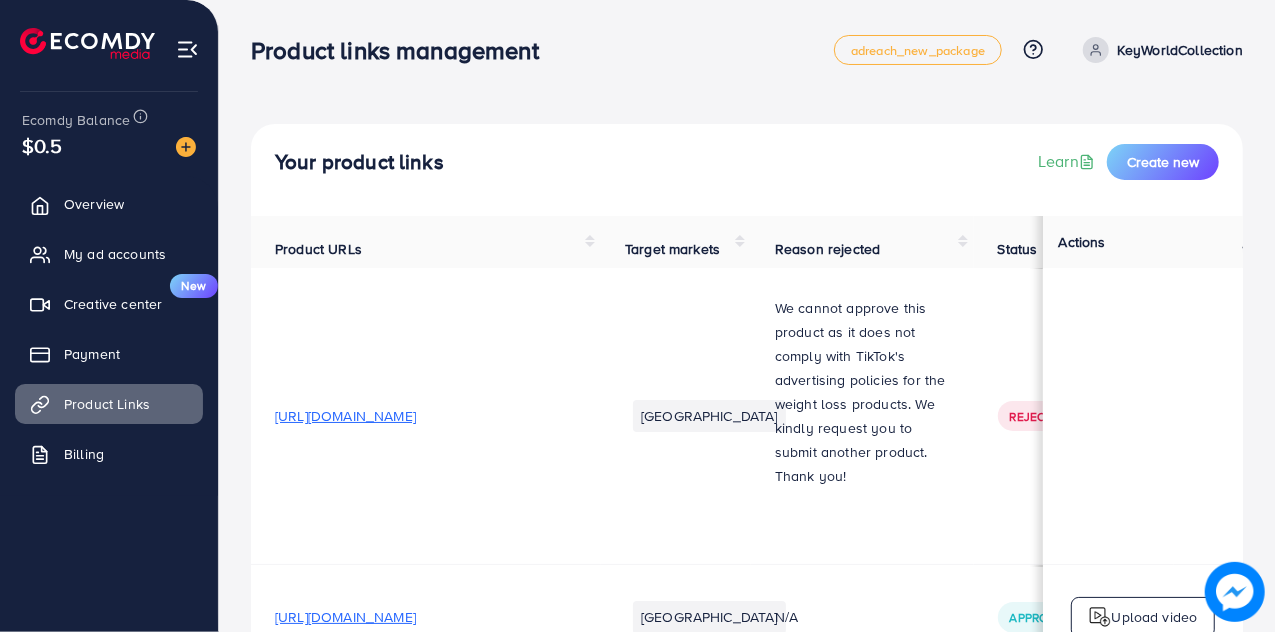 click on "Your product links   Learn   Create new" at bounding box center (747, 170) 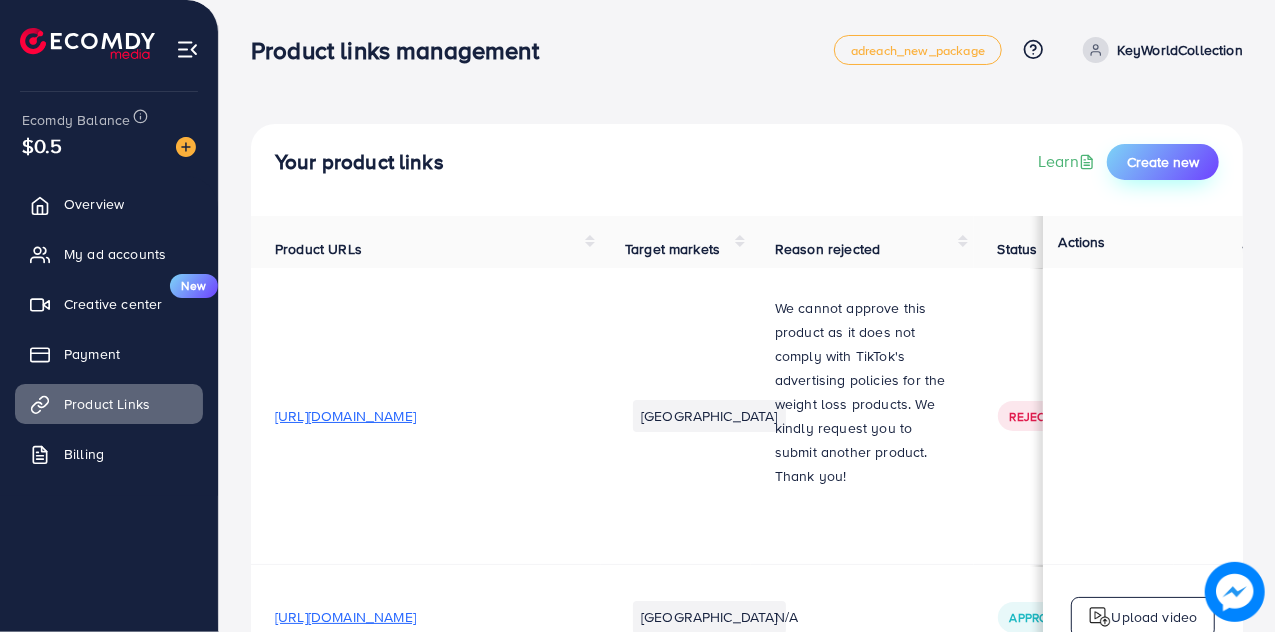 click on "Create new" at bounding box center (1163, 162) 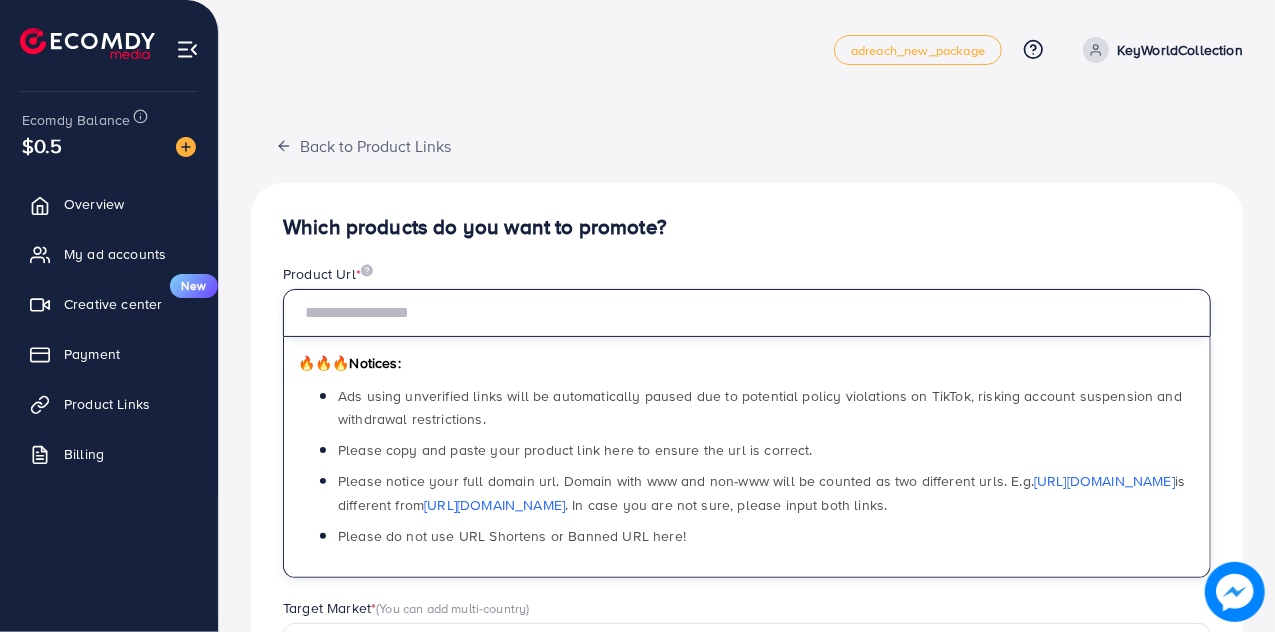 click at bounding box center [747, 313] 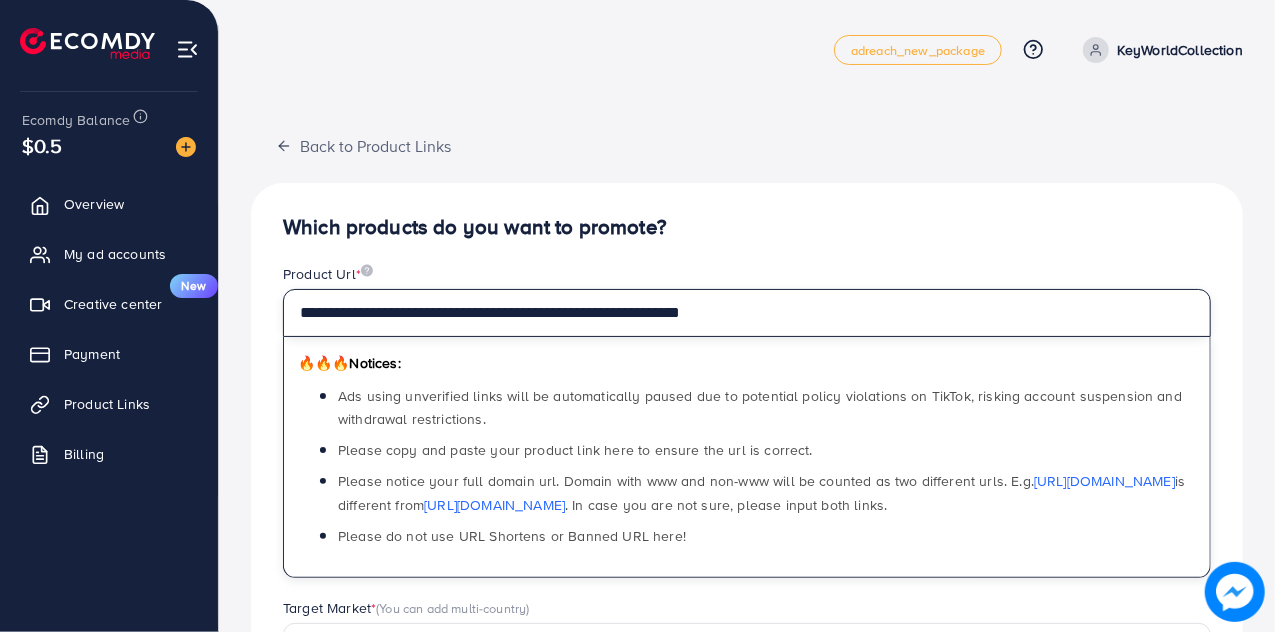 type on "**********" 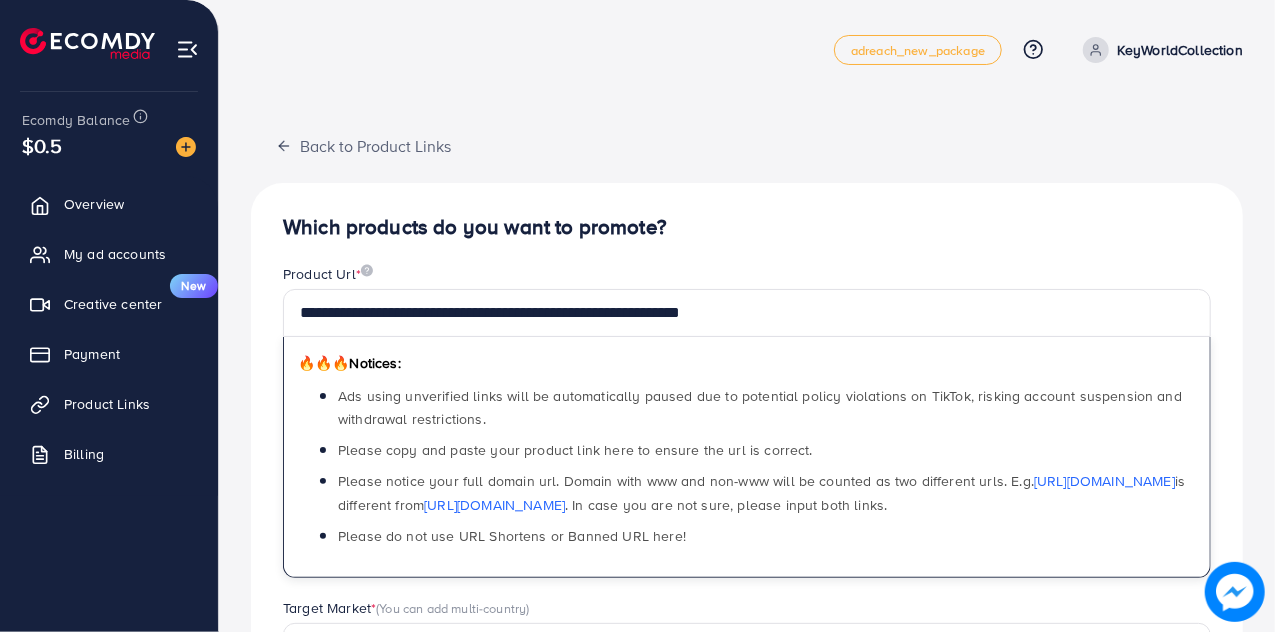 click on "**********" at bounding box center (747, 638) 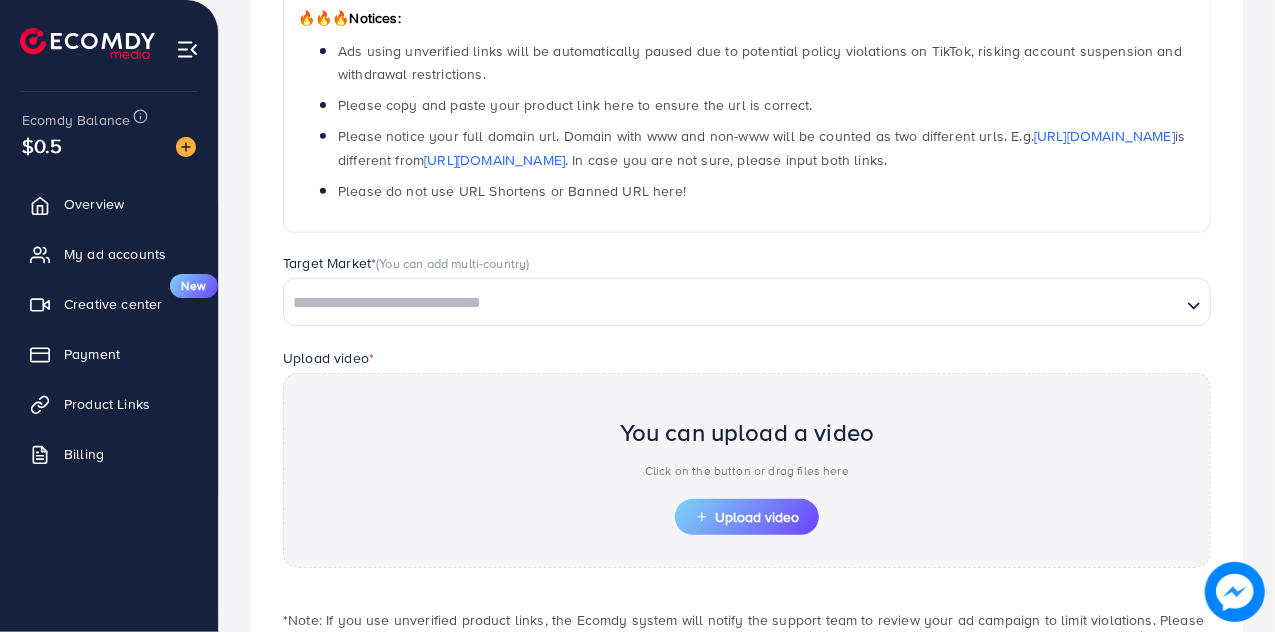 scroll, scrollTop: 357, scrollLeft: 0, axis: vertical 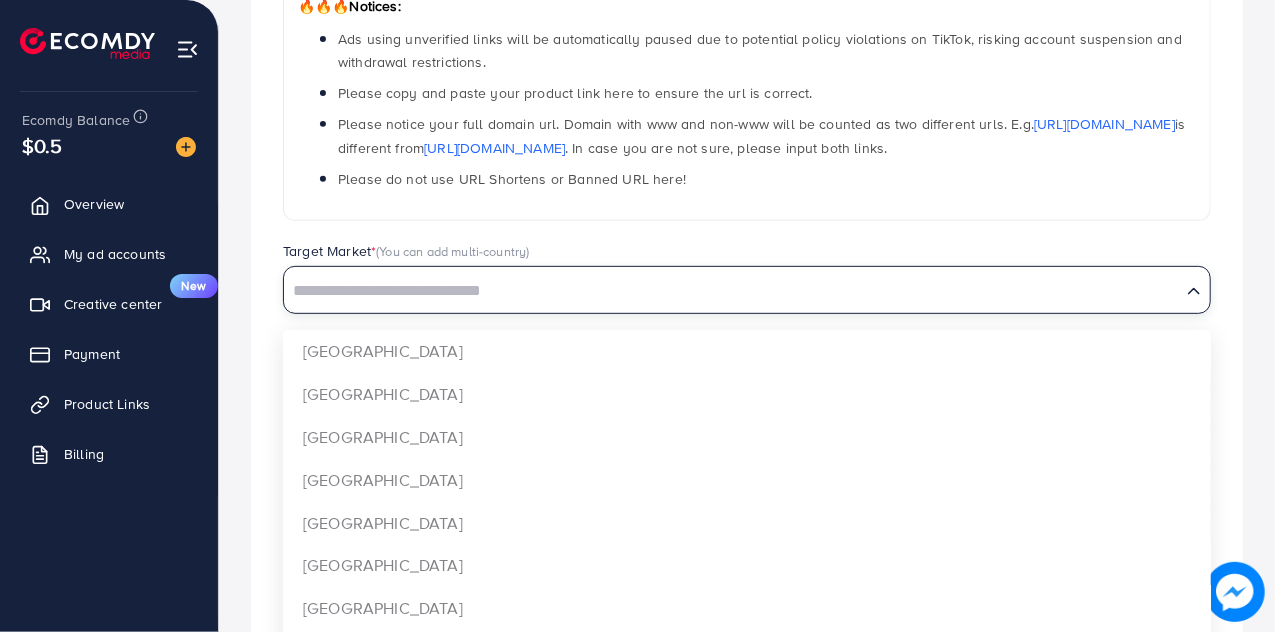 click at bounding box center [732, 291] 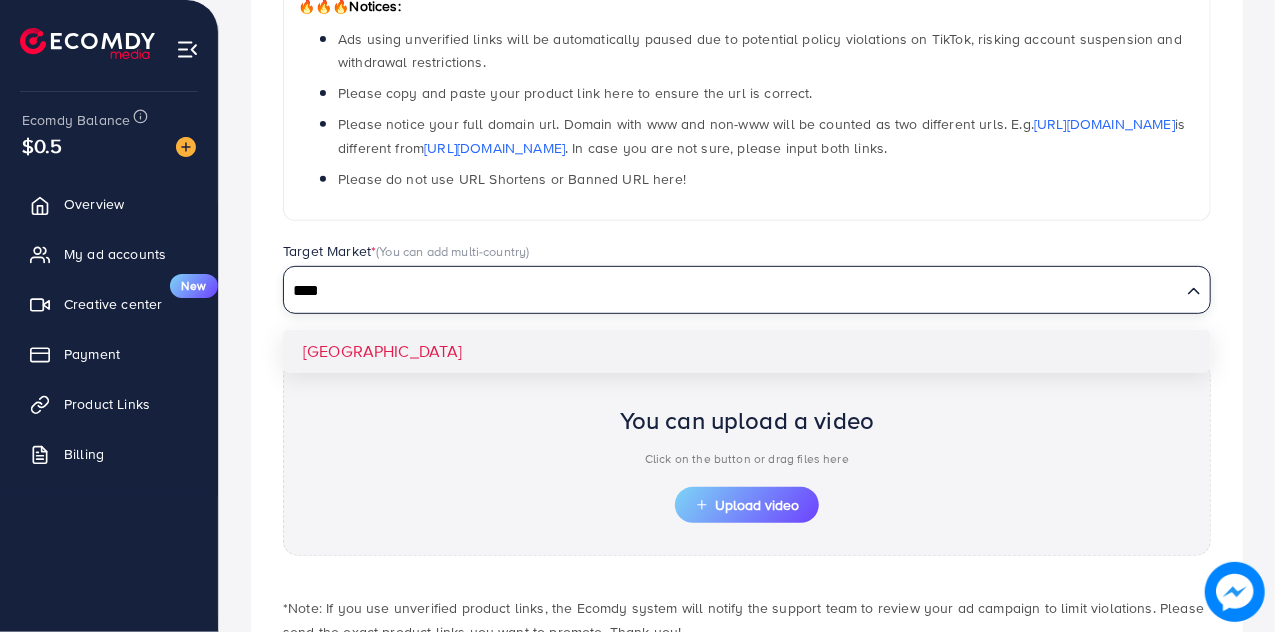 type on "****" 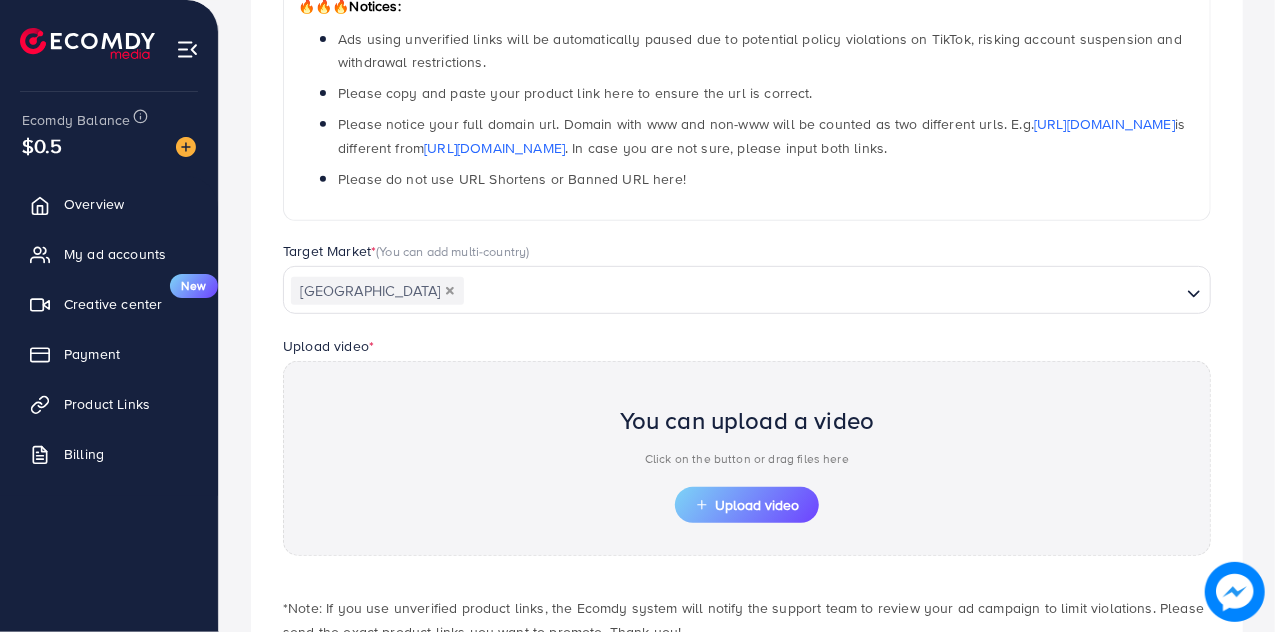 scroll, scrollTop: 490, scrollLeft: 0, axis: vertical 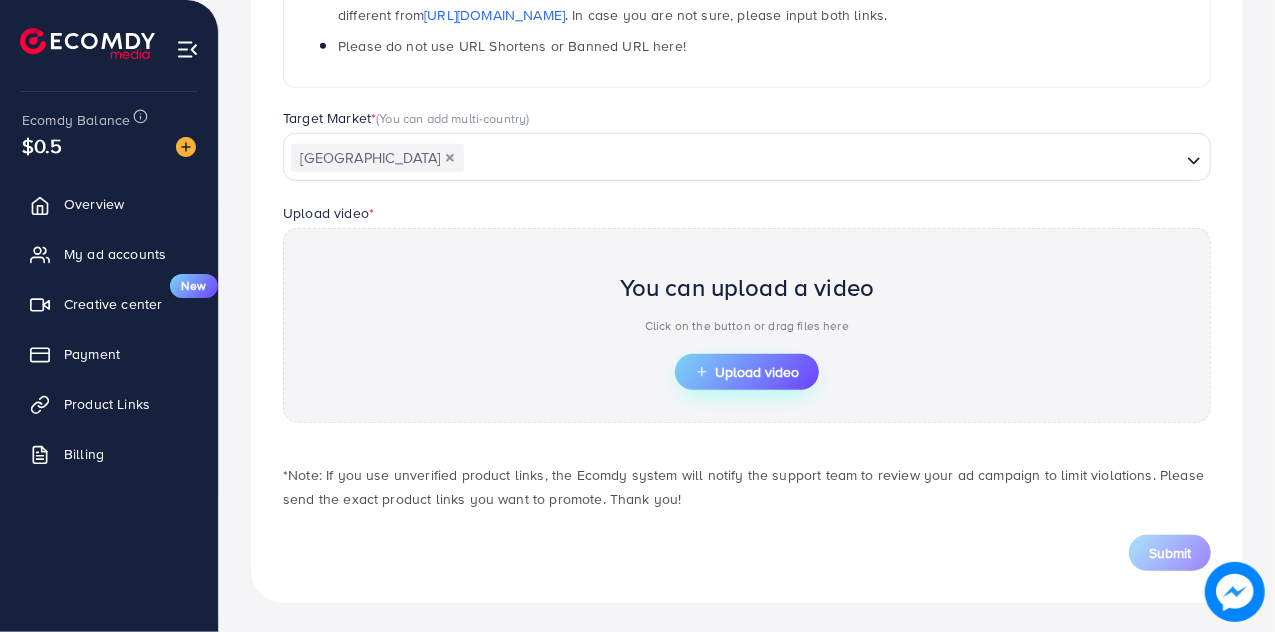 click on "Upload video" at bounding box center (747, 372) 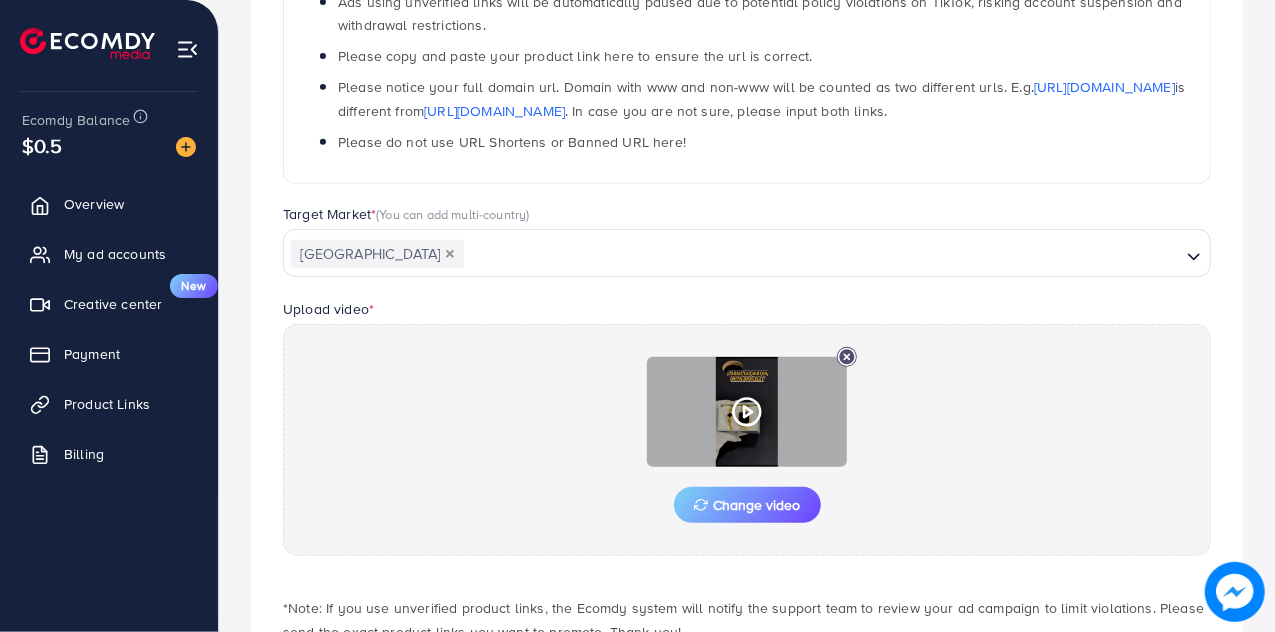 scroll, scrollTop: 490, scrollLeft: 0, axis: vertical 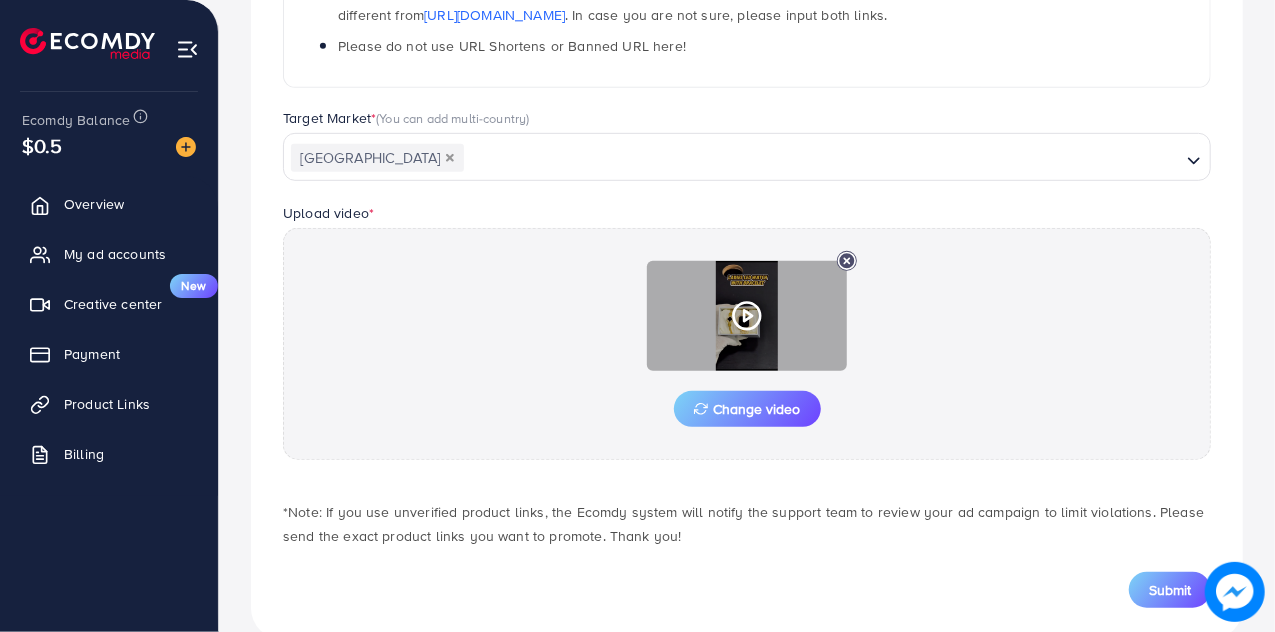 click at bounding box center (747, 316) 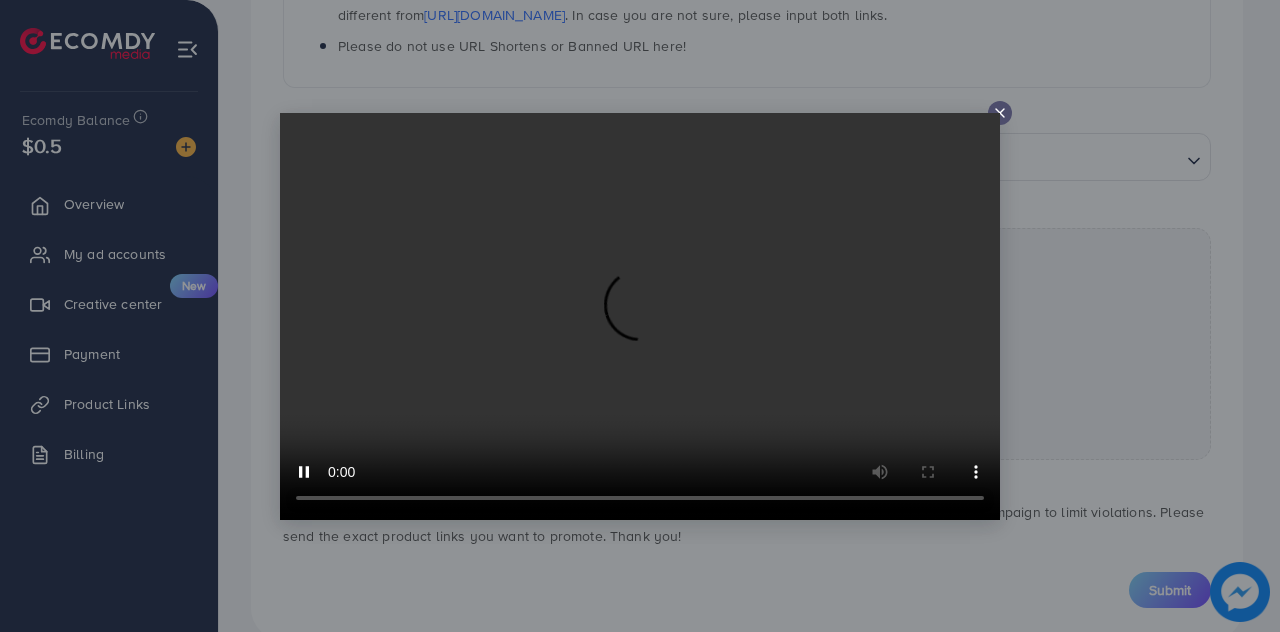 click 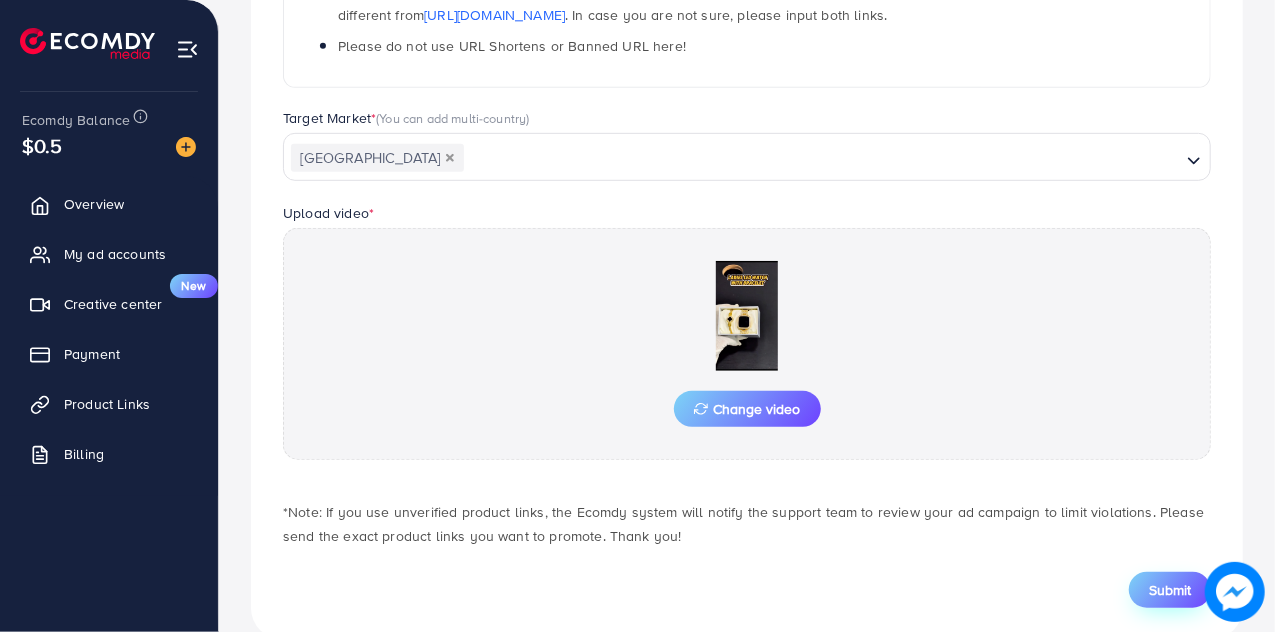 click on "Submit" at bounding box center (1170, 590) 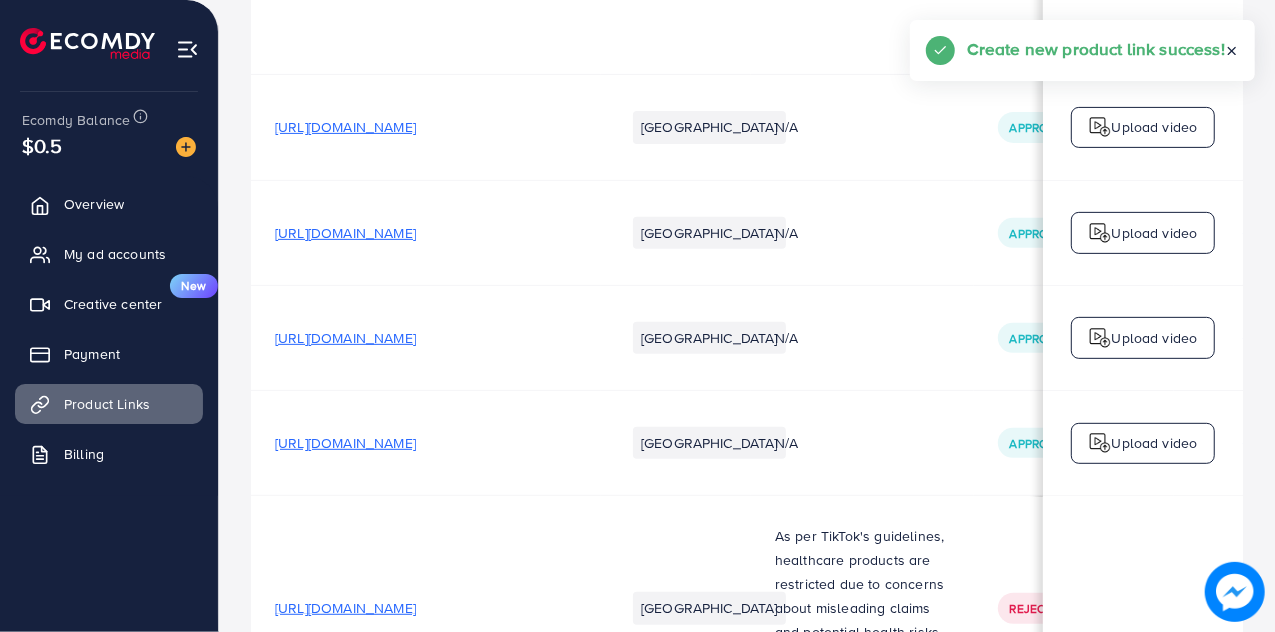 scroll, scrollTop: 0, scrollLeft: 0, axis: both 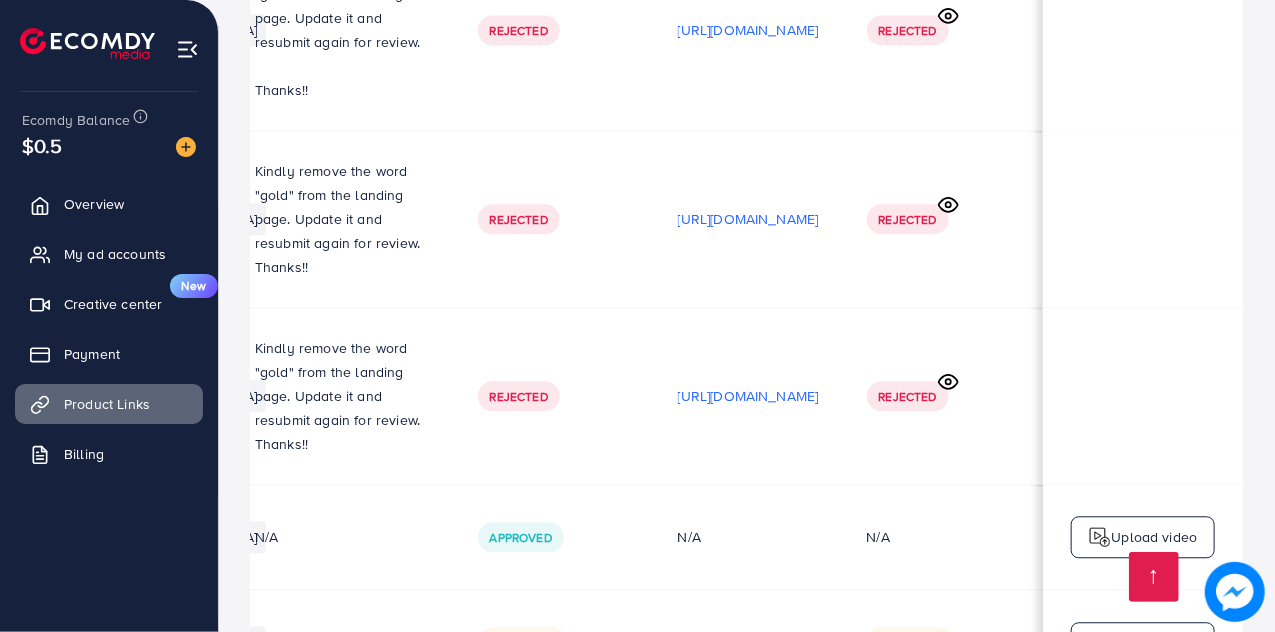 click on "[URL][DOMAIN_NAME]" at bounding box center [748, 643] 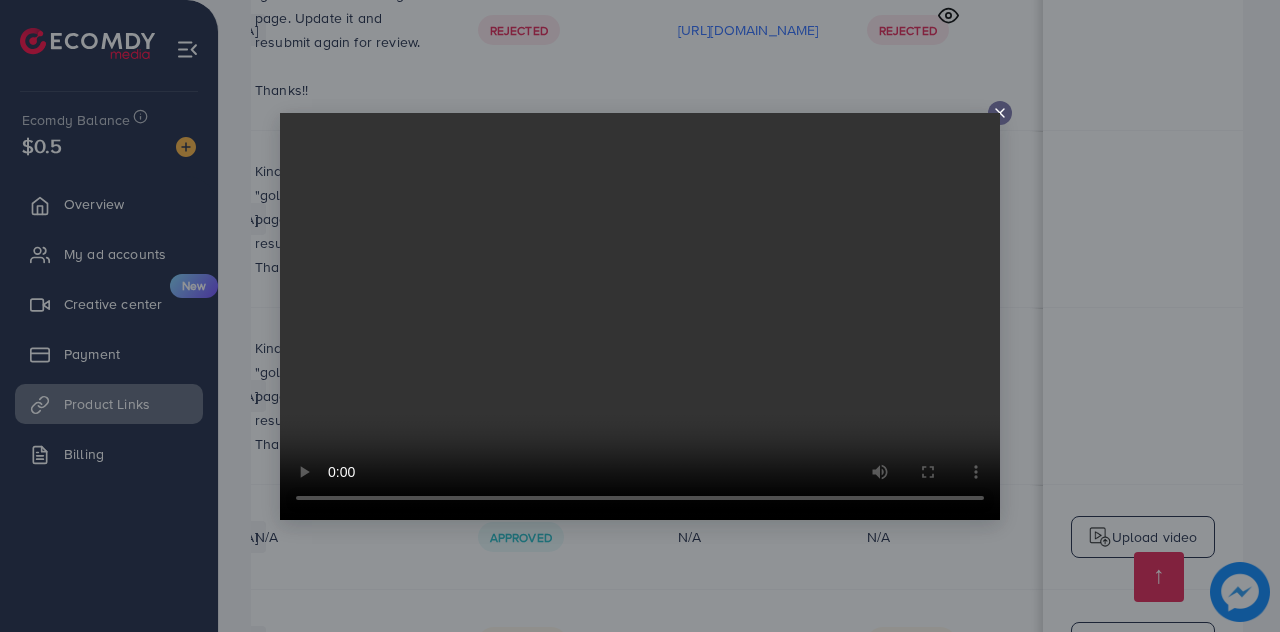 type 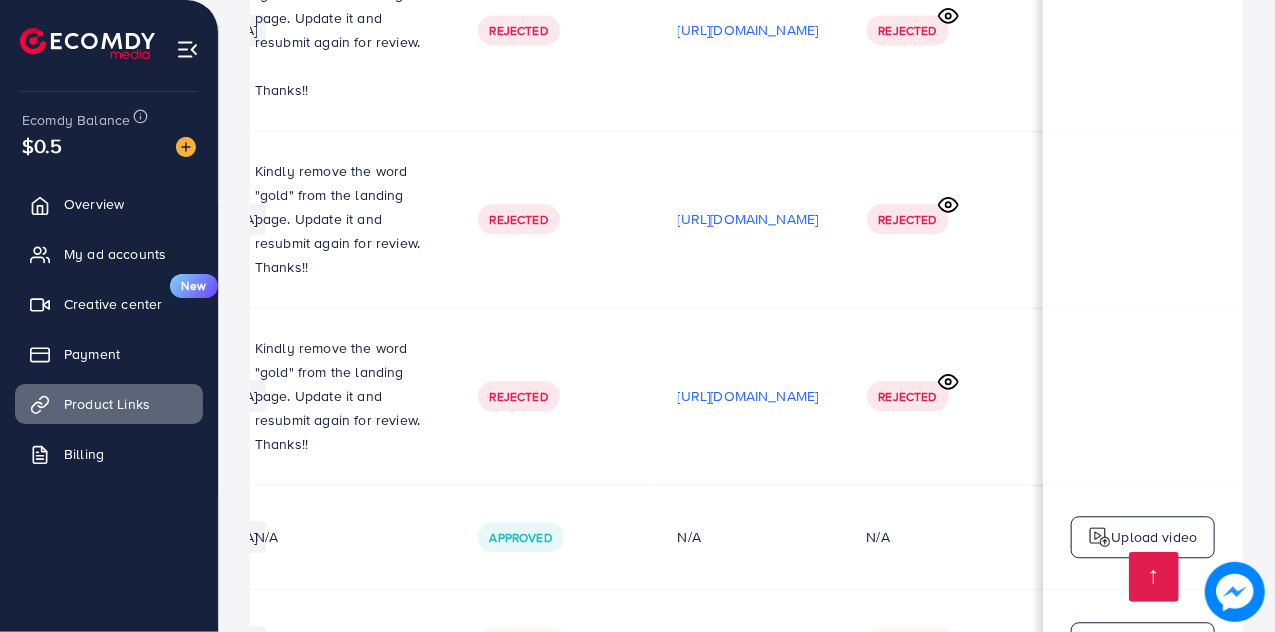scroll, scrollTop: 0, scrollLeft: 616, axis: horizontal 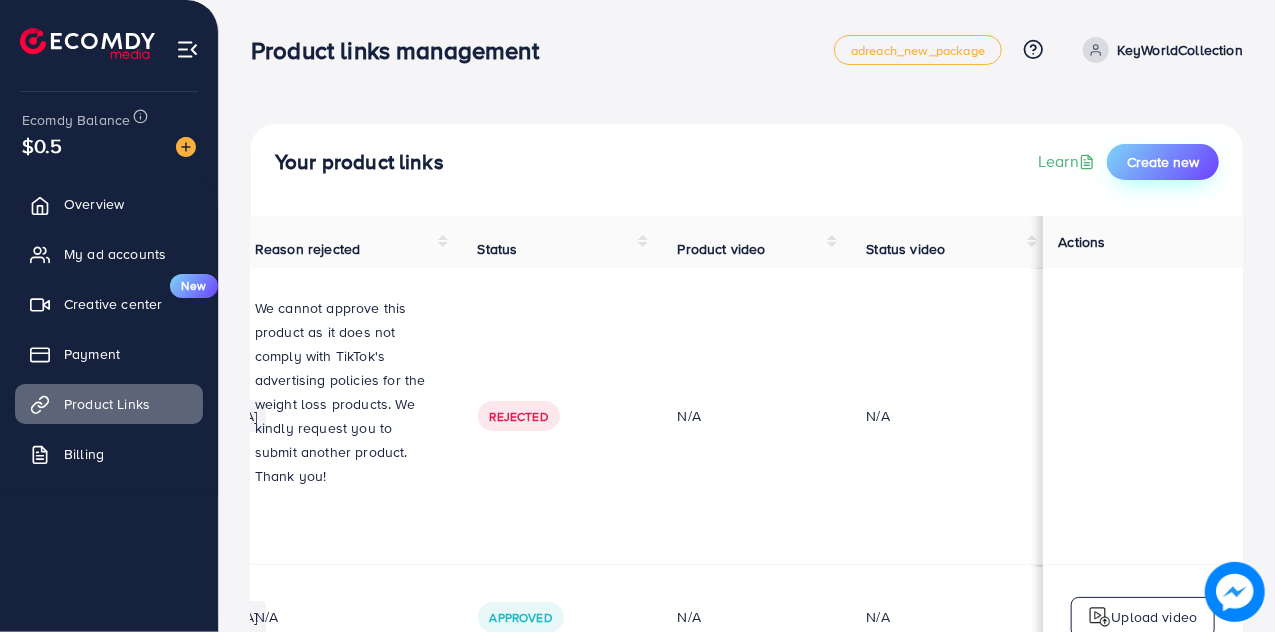 click on "Create new" at bounding box center [1163, 162] 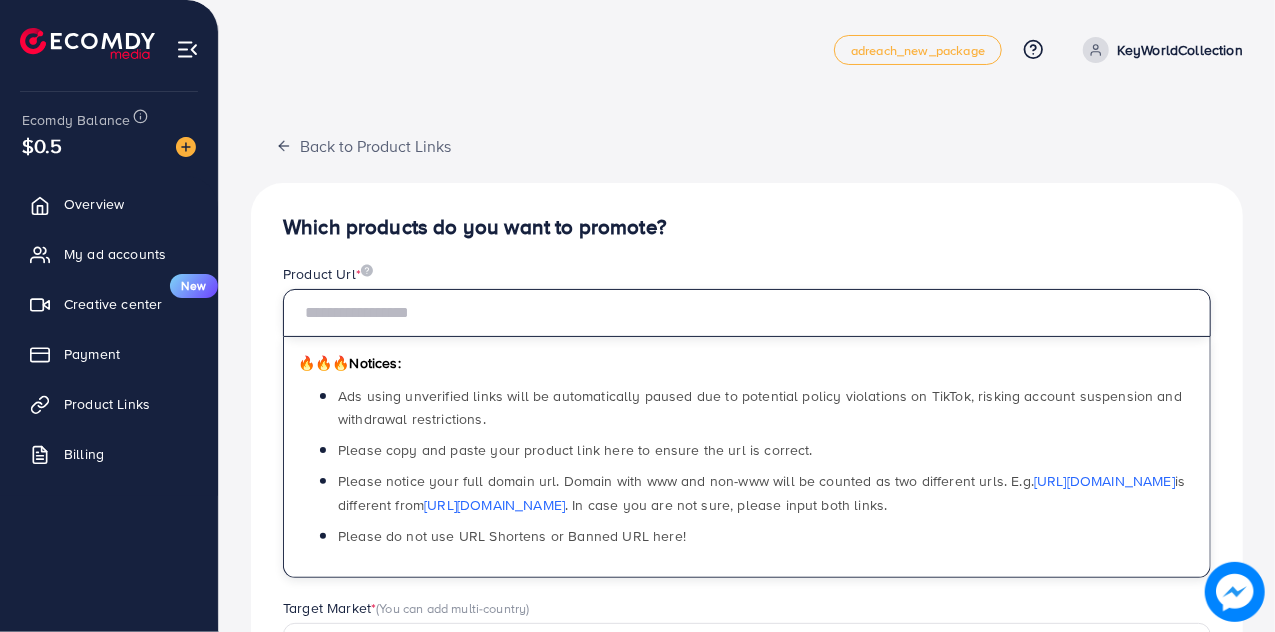 click at bounding box center [747, 313] 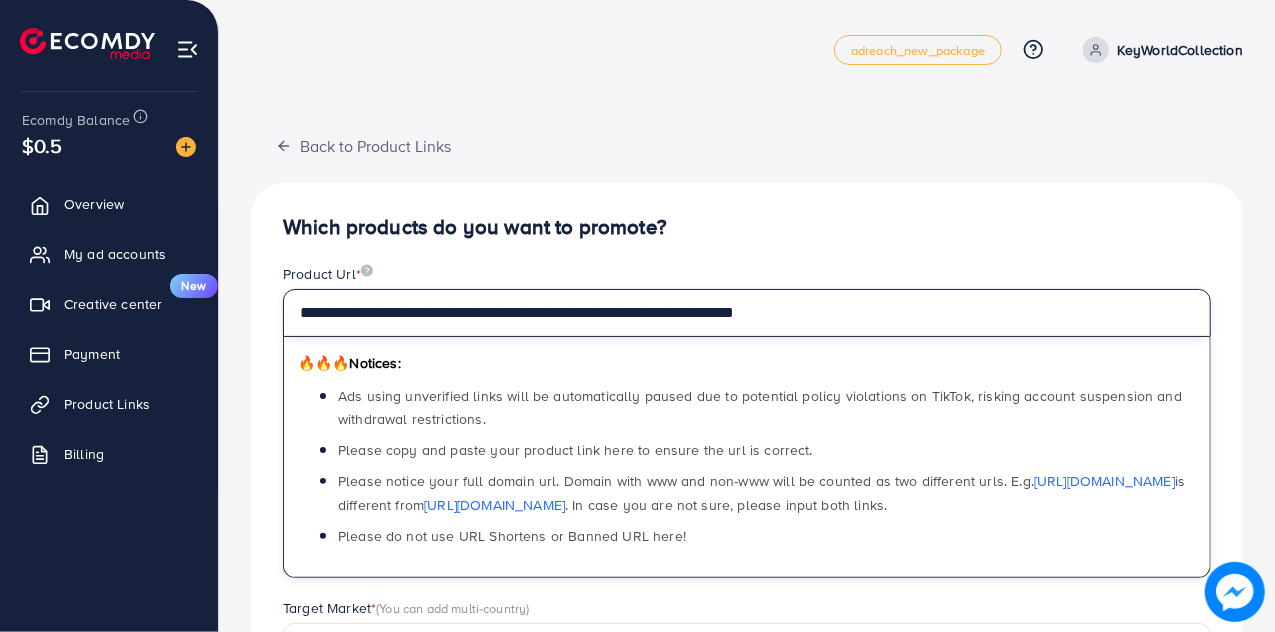 paste on "**********" 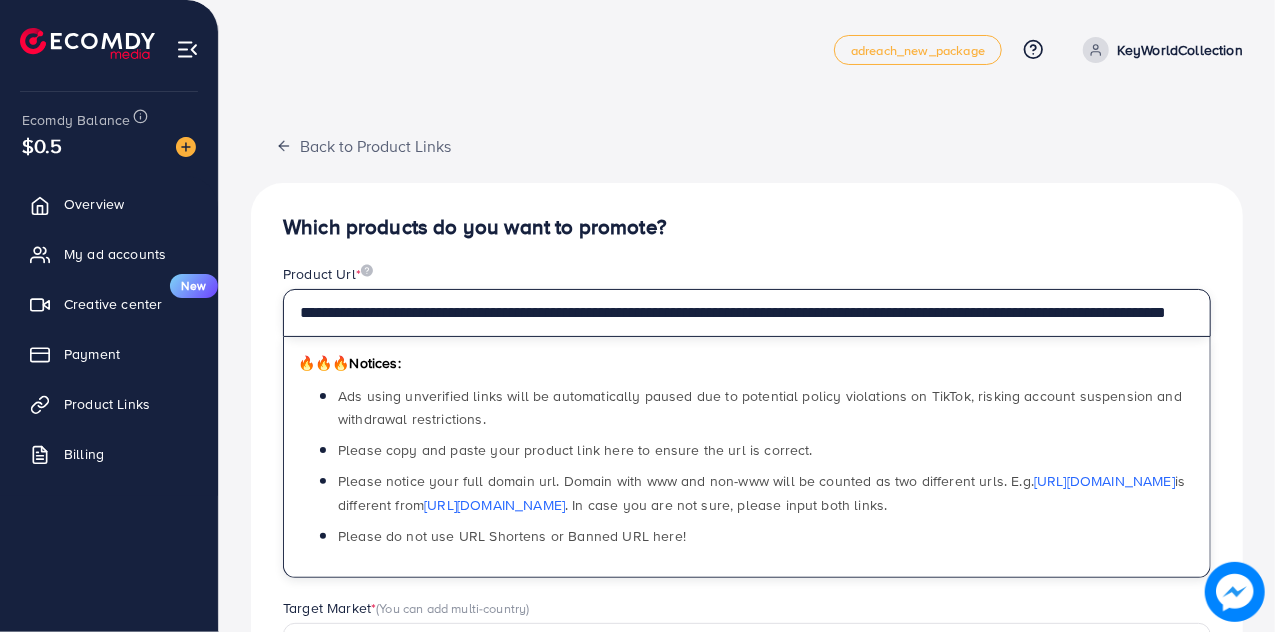 scroll, scrollTop: 0, scrollLeft: 156, axis: horizontal 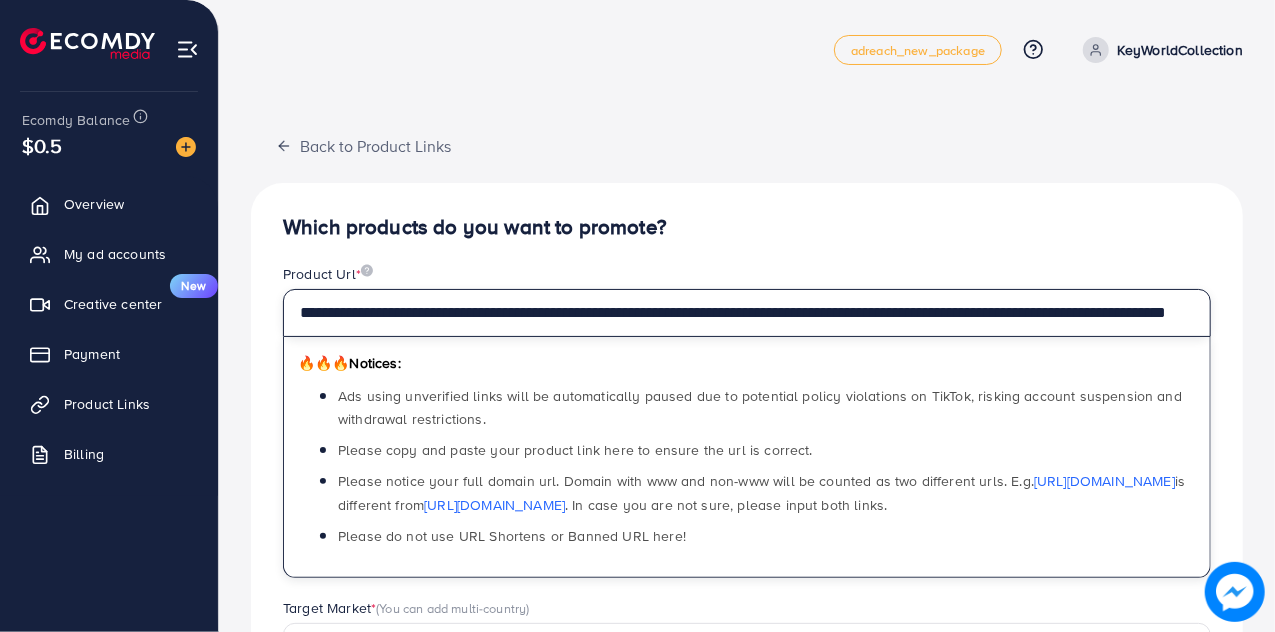 drag, startPoint x: 670, startPoint y: 311, endPoint x: 1256, endPoint y: 329, distance: 586.27637 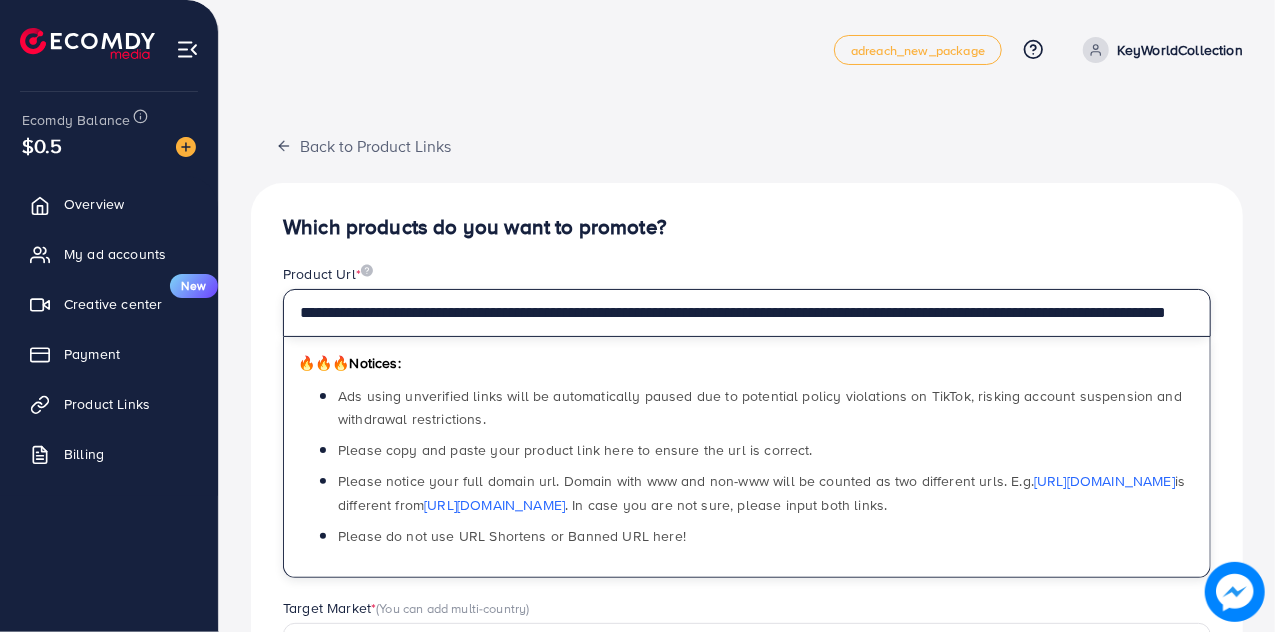 click on "**********" at bounding box center [747, 562] 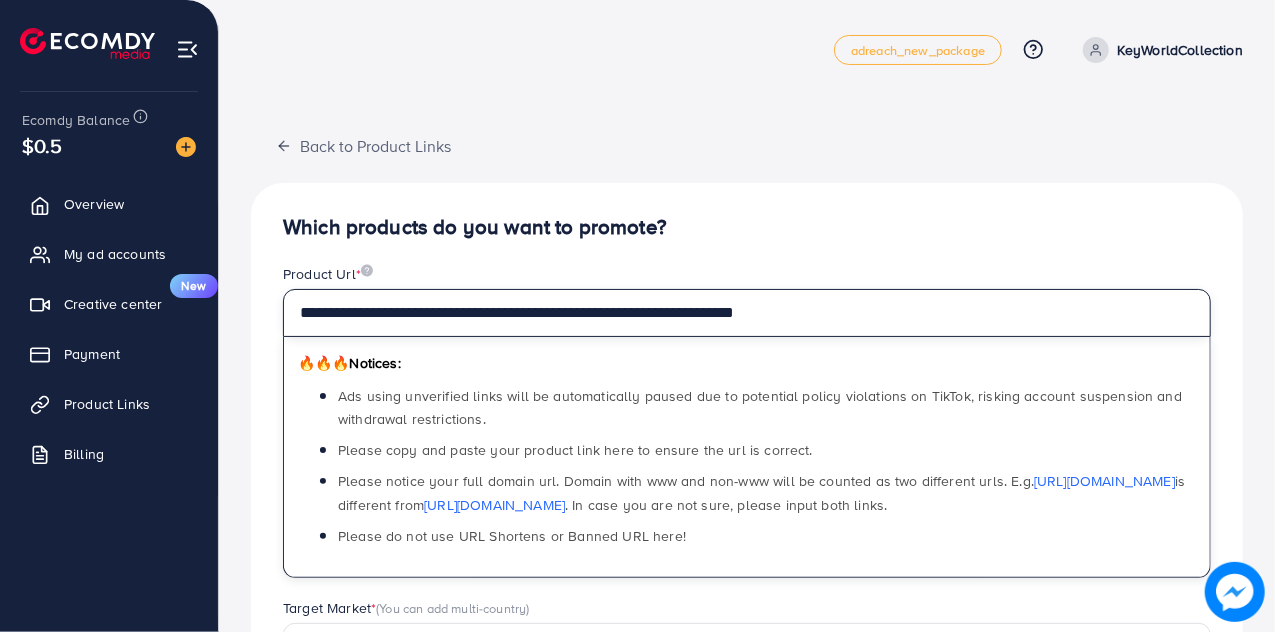 scroll, scrollTop: 0, scrollLeft: 0, axis: both 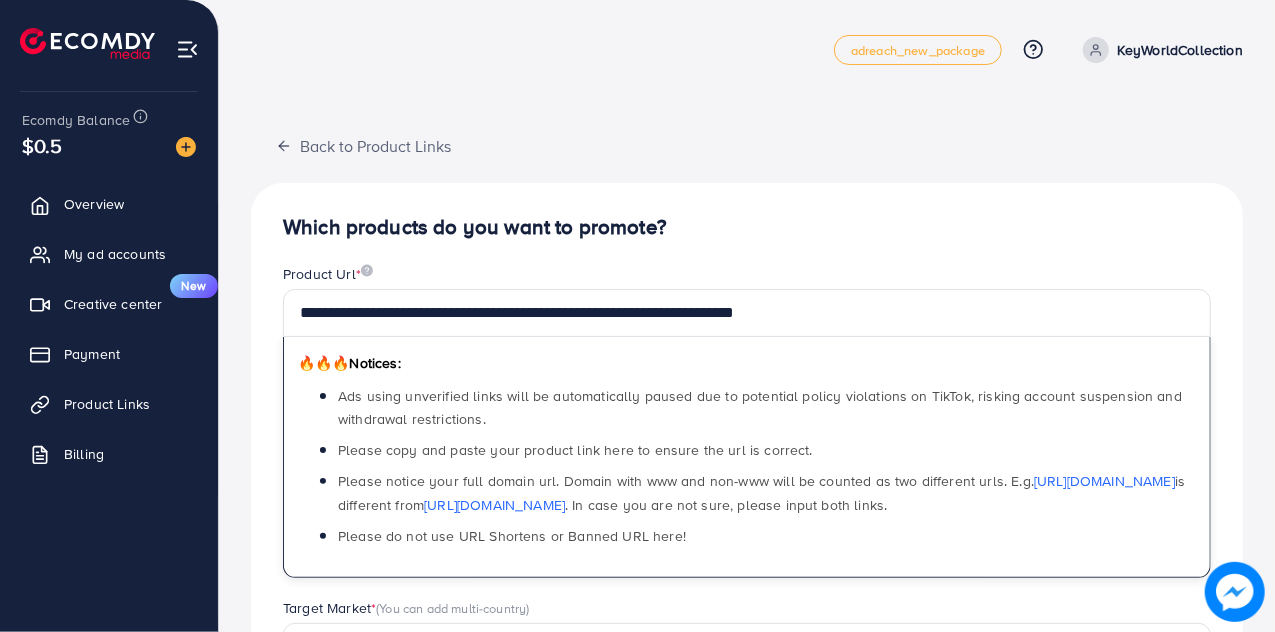 click on "Which products do you want to promote?" at bounding box center (747, 227) 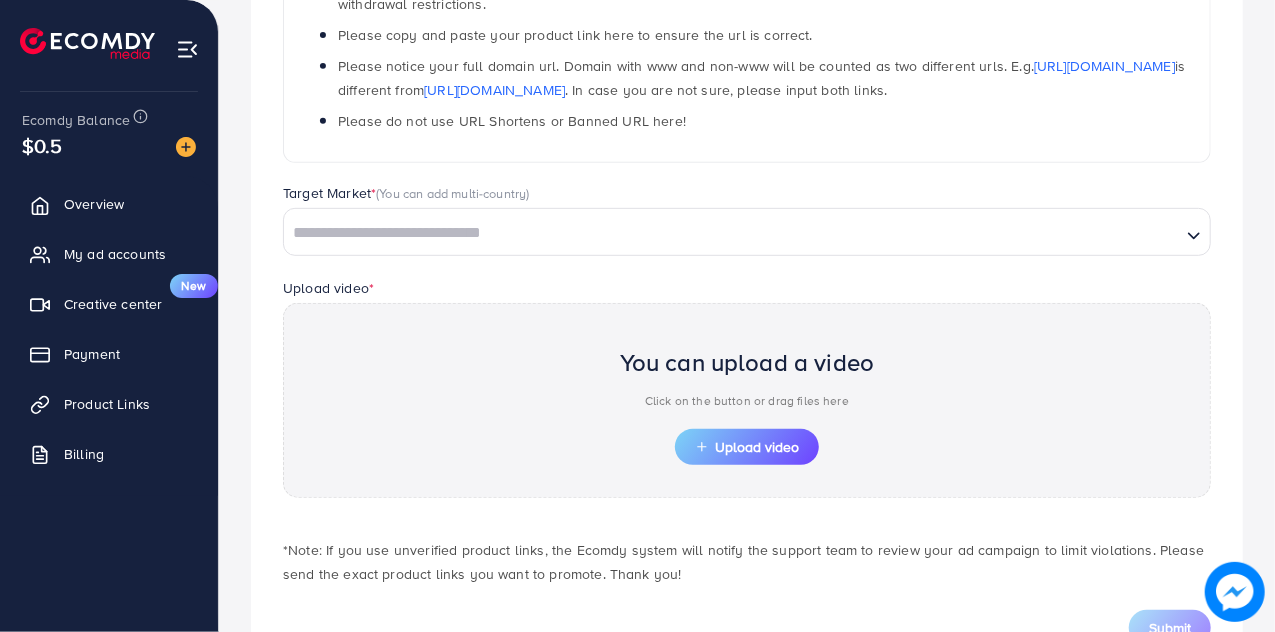 scroll, scrollTop: 482, scrollLeft: 0, axis: vertical 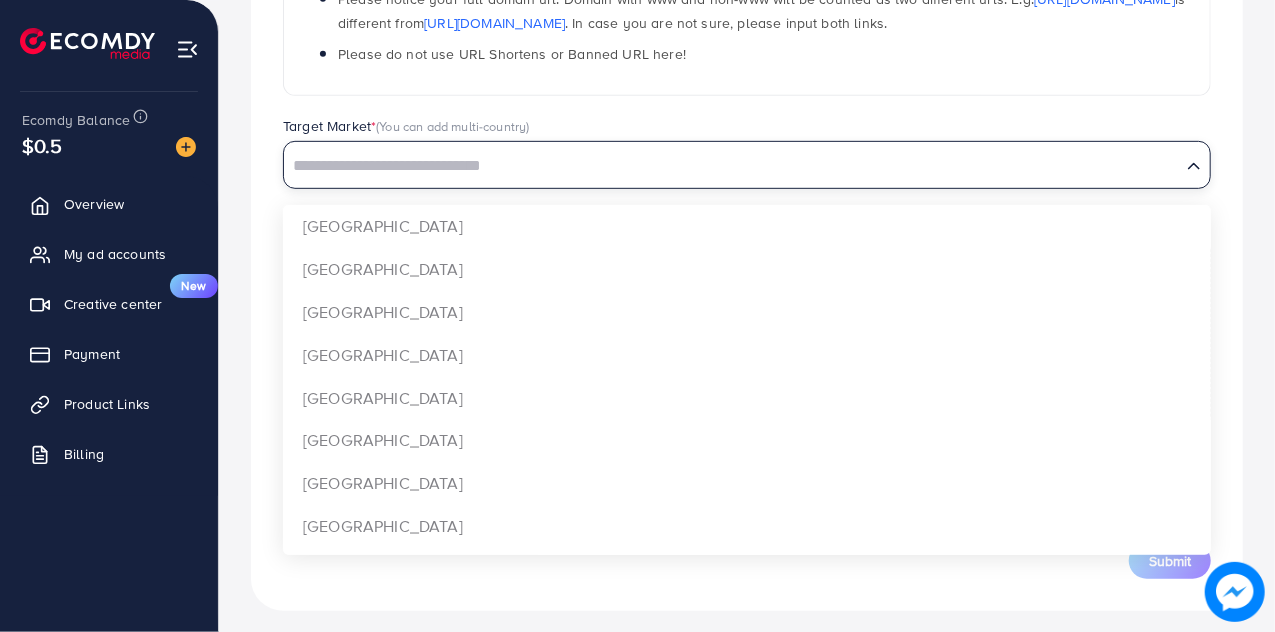 click at bounding box center (732, 166) 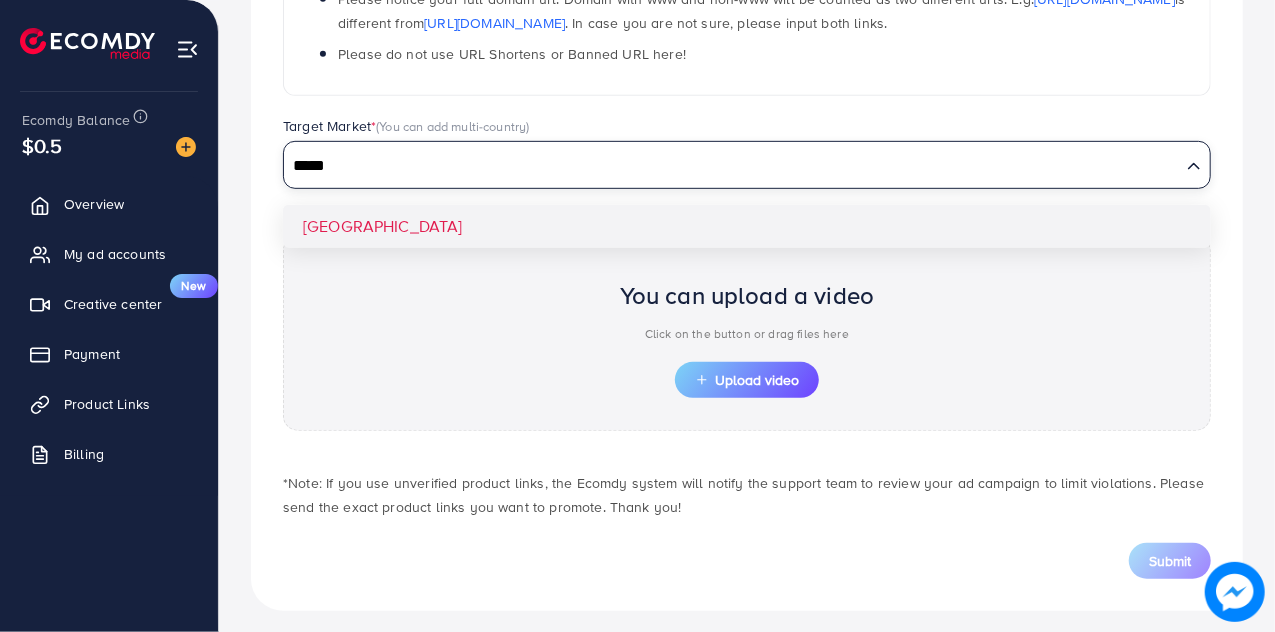type on "*****" 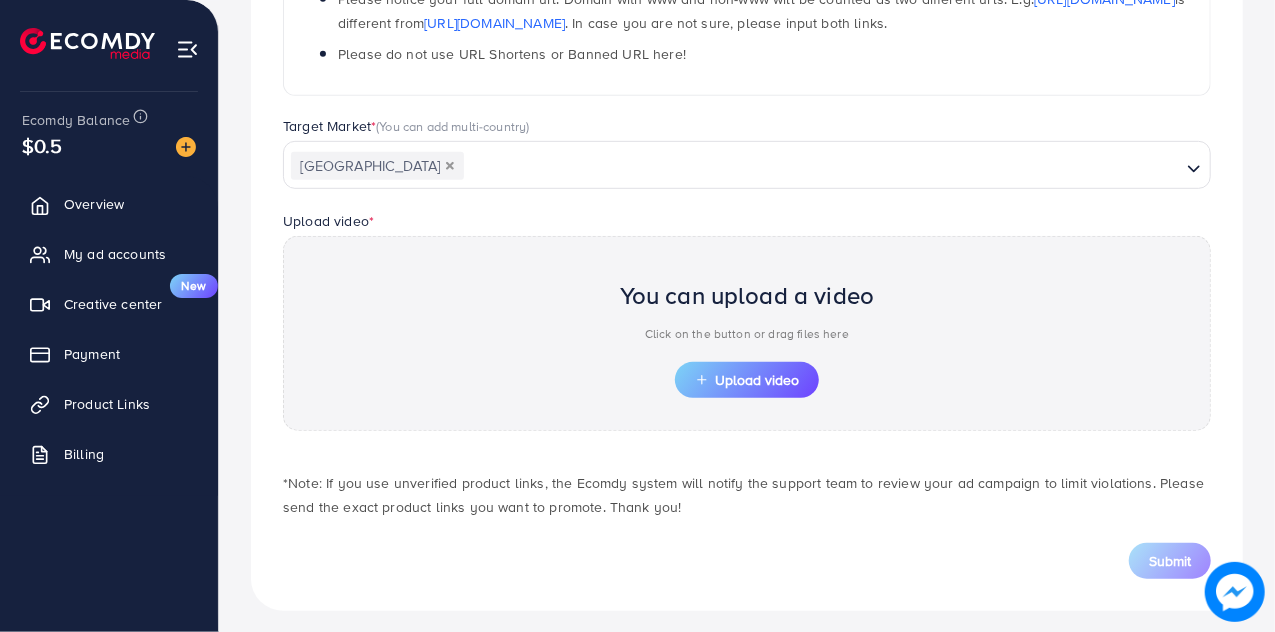 click on "You can upload a video   Click on the button or drag files here   Upload video" at bounding box center [747, 333] 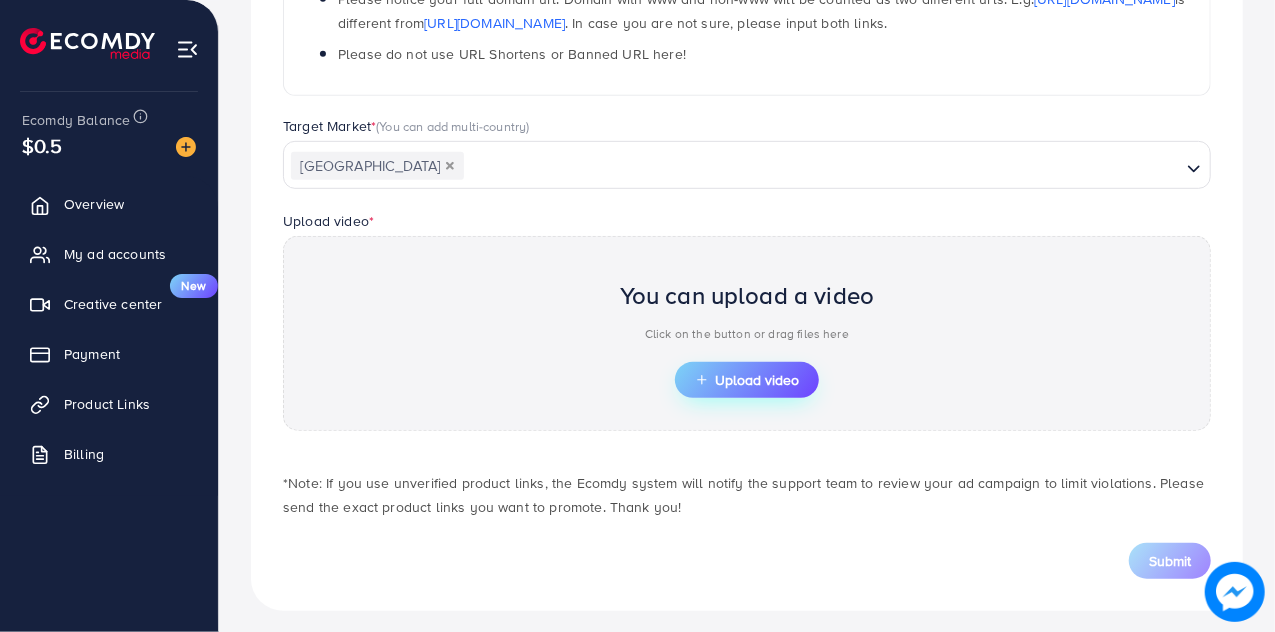 click on "Upload video" at bounding box center [747, 380] 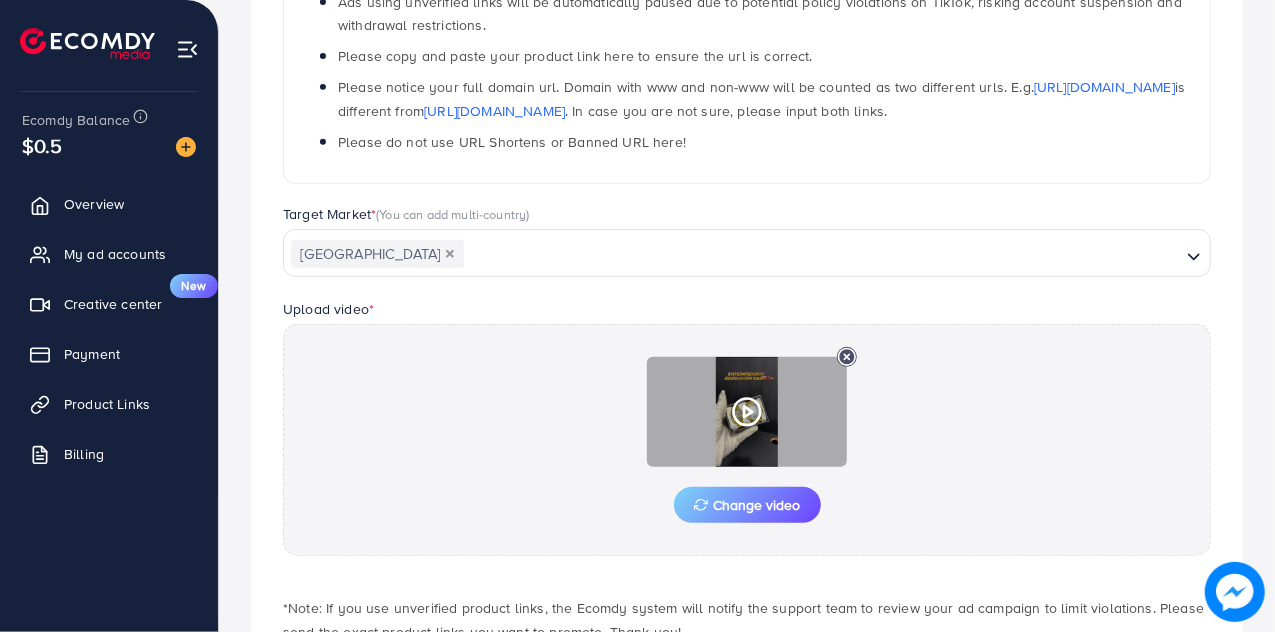 scroll, scrollTop: 482, scrollLeft: 0, axis: vertical 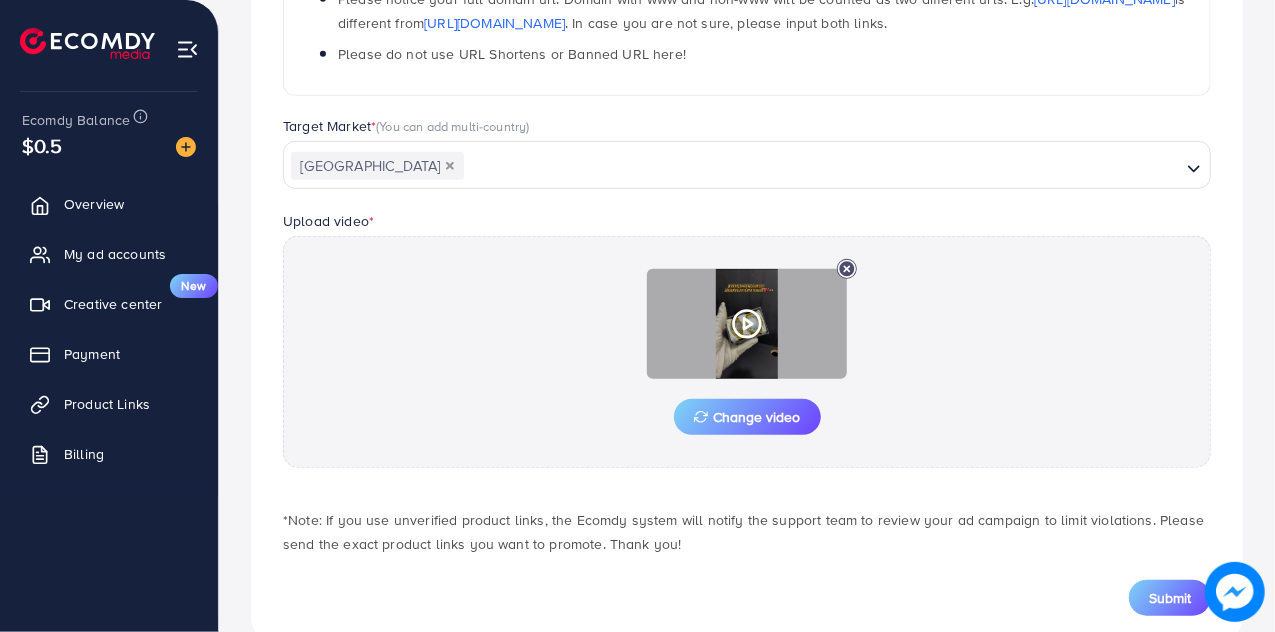 click 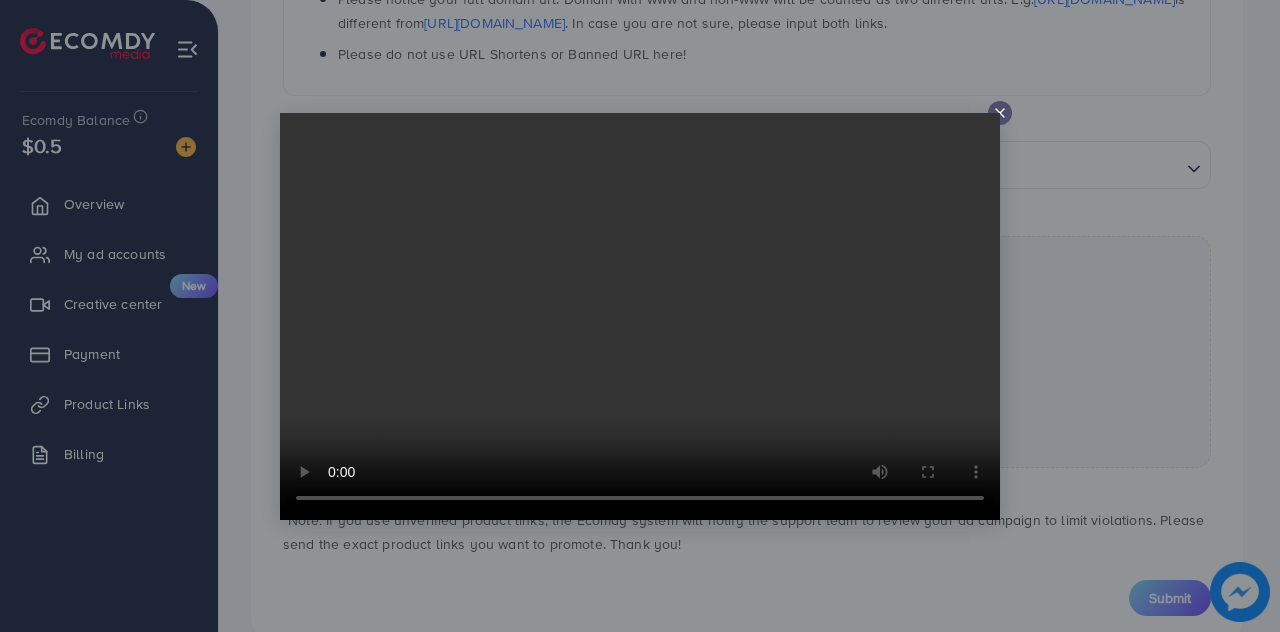 click 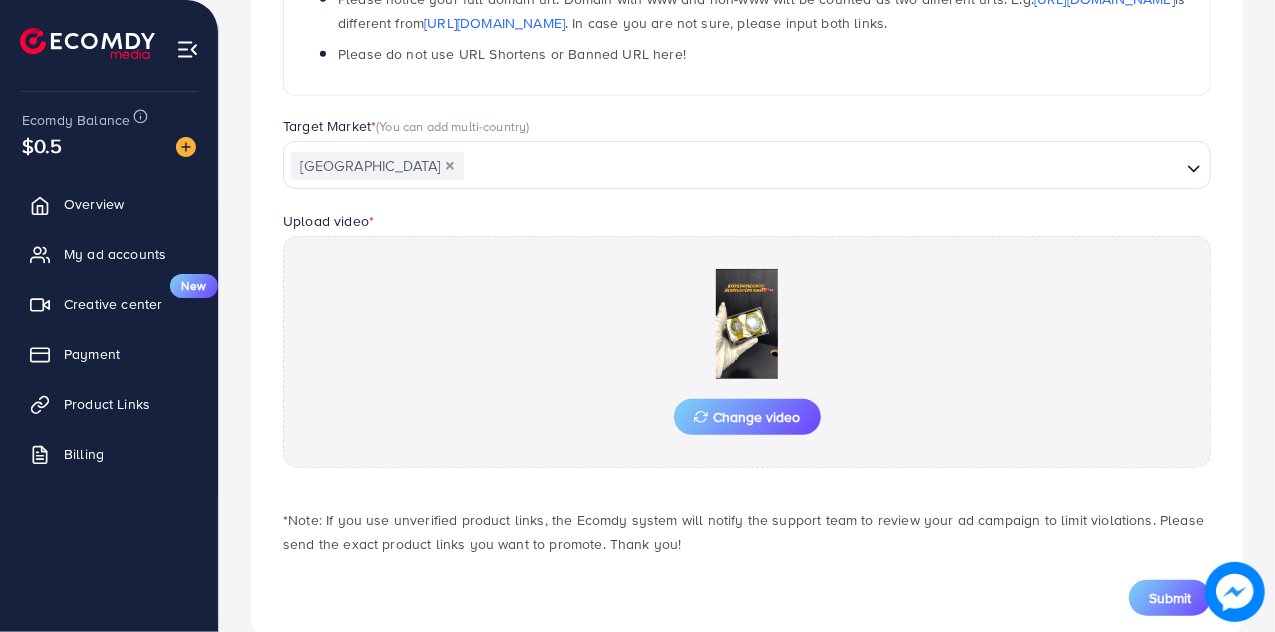 scroll, scrollTop: 527, scrollLeft: 0, axis: vertical 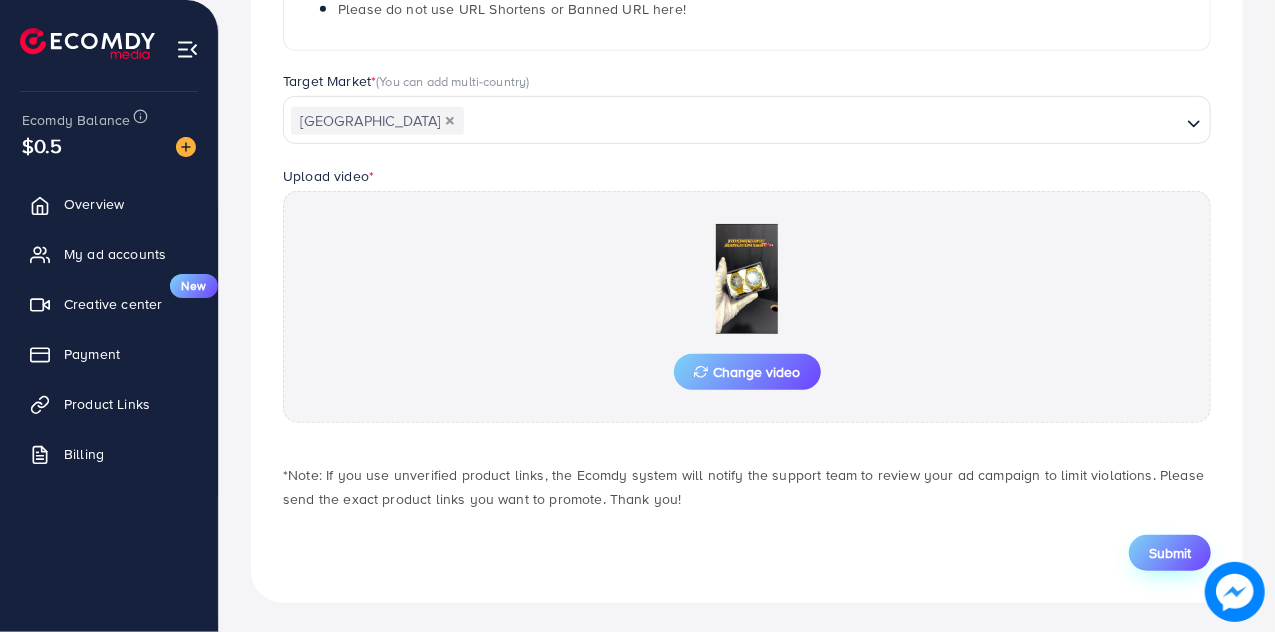 click on "Submit" at bounding box center (1170, 553) 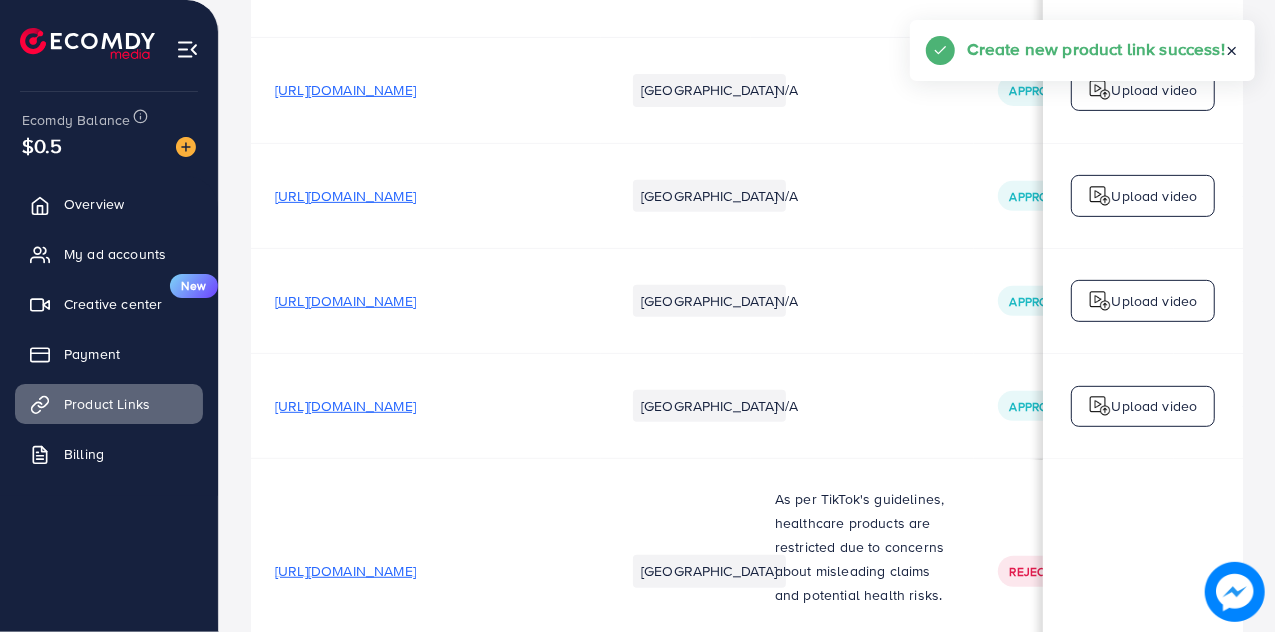 scroll, scrollTop: 0, scrollLeft: 0, axis: both 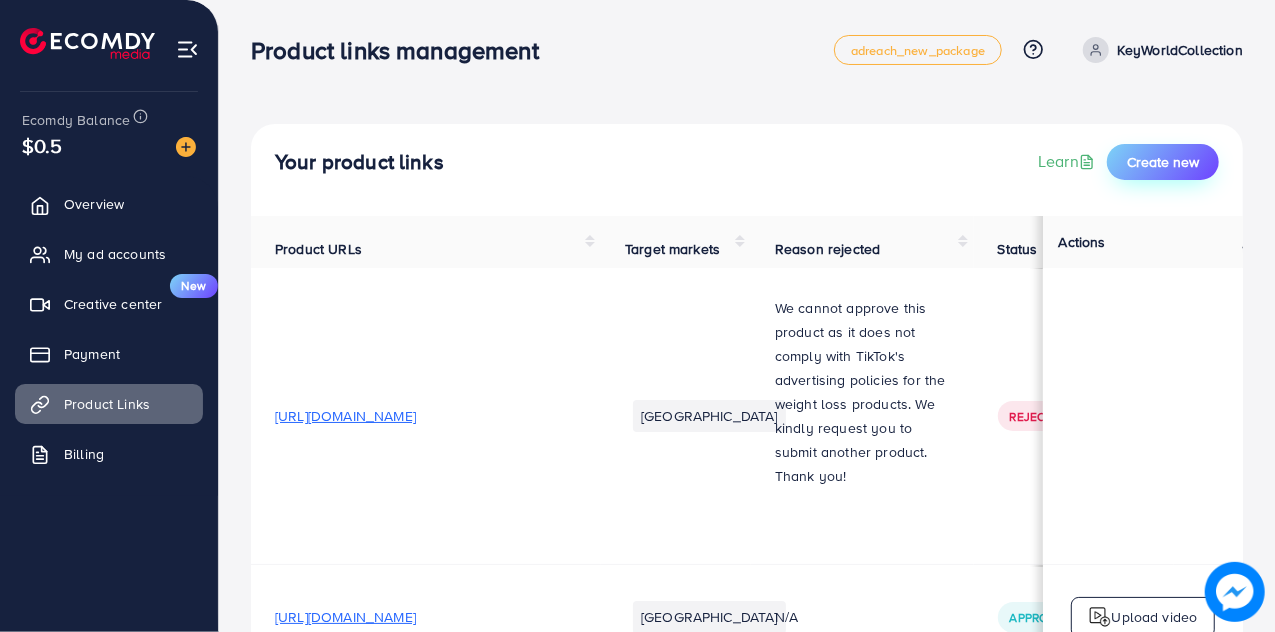 click on "Create new" at bounding box center [1163, 162] 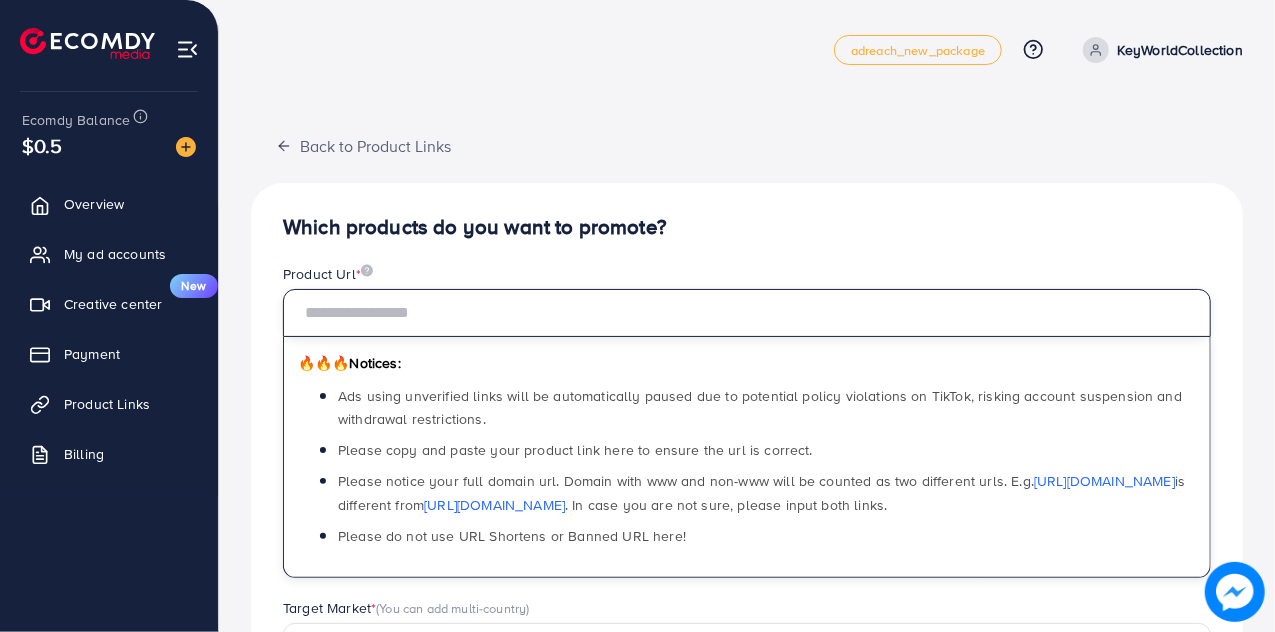 click at bounding box center (747, 313) 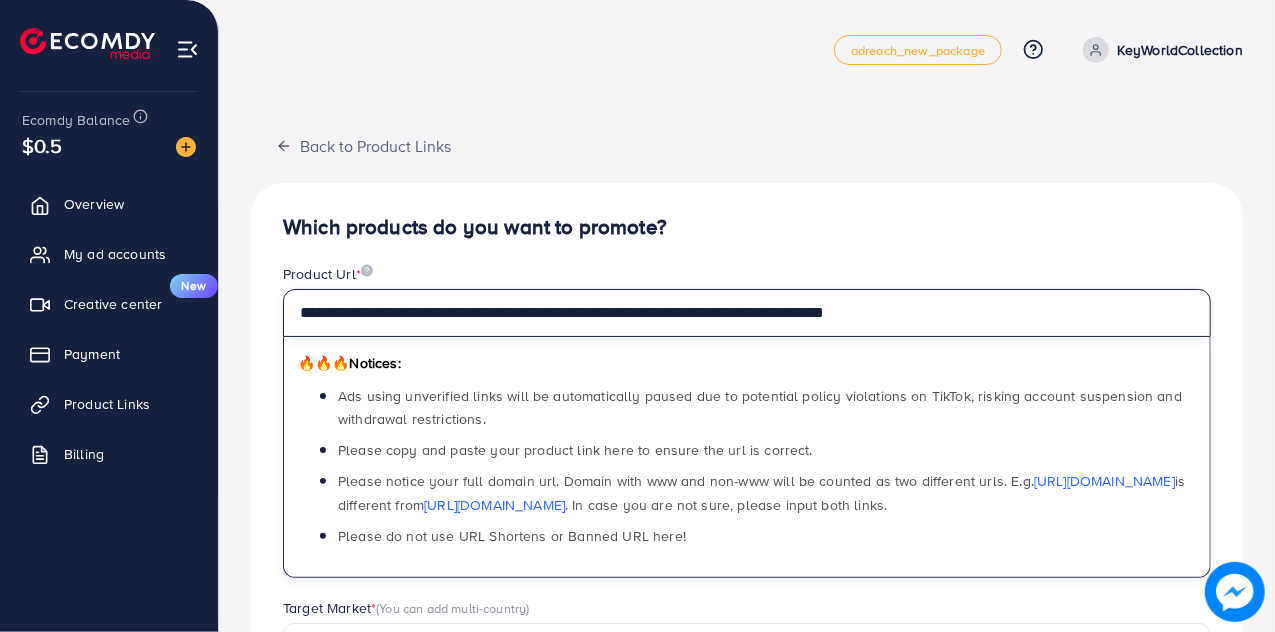 type on "**********" 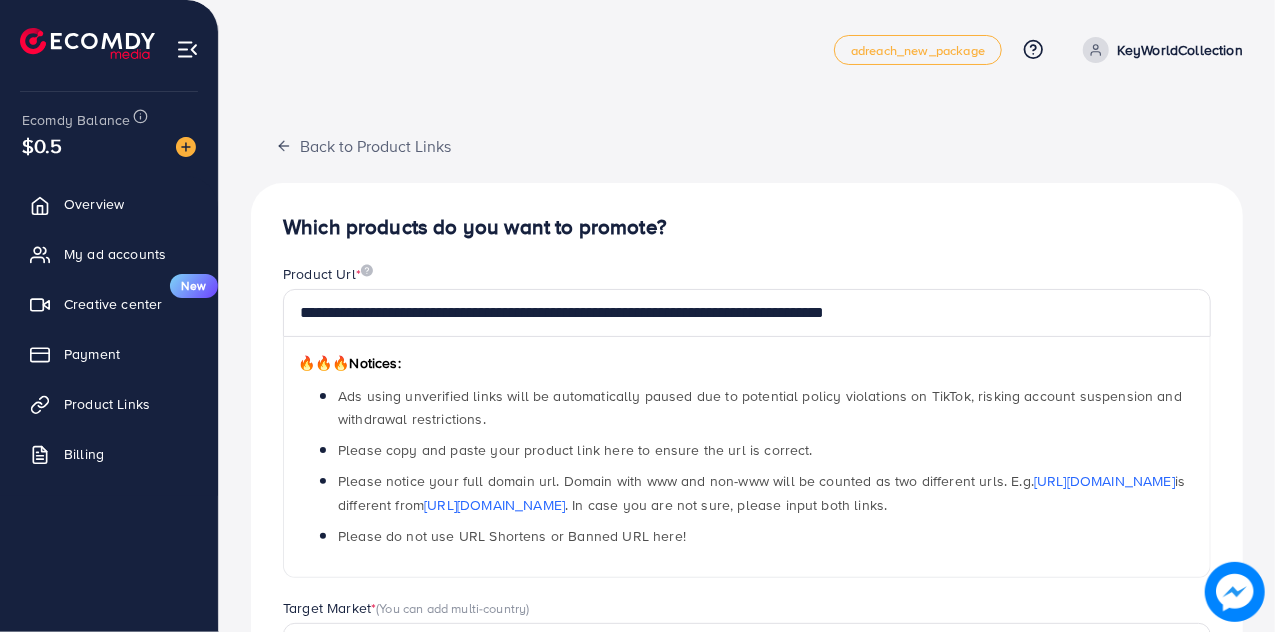 click on "Which products do you want to promote?" at bounding box center [747, 227] 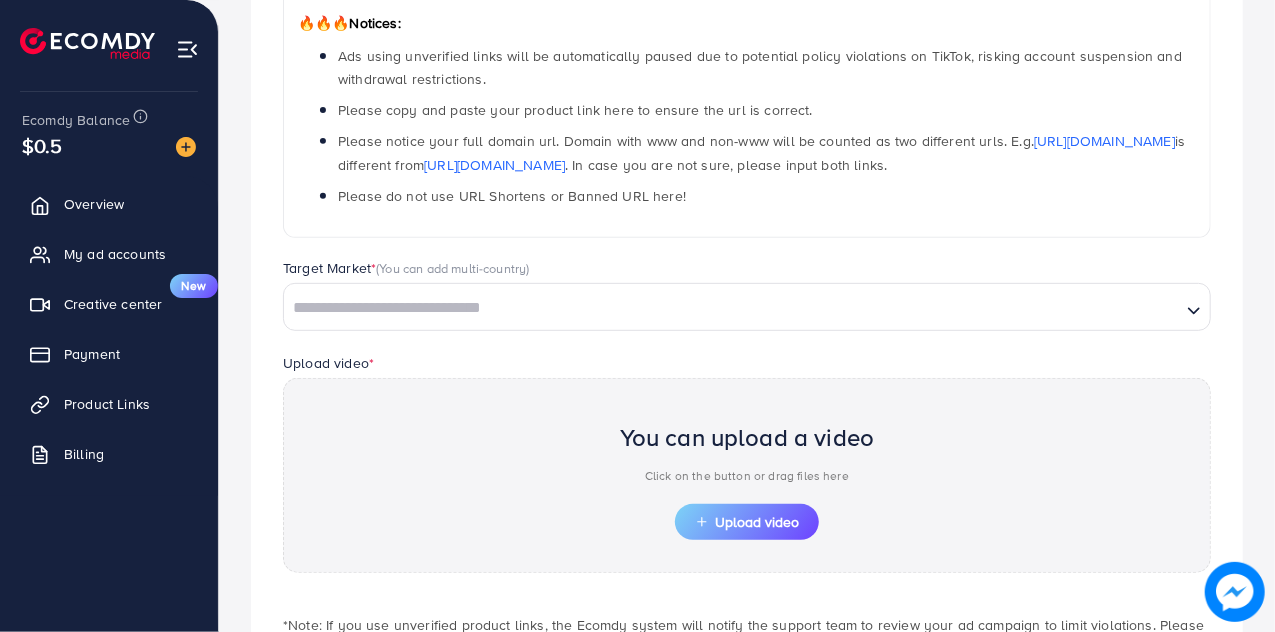 scroll, scrollTop: 402, scrollLeft: 0, axis: vertical 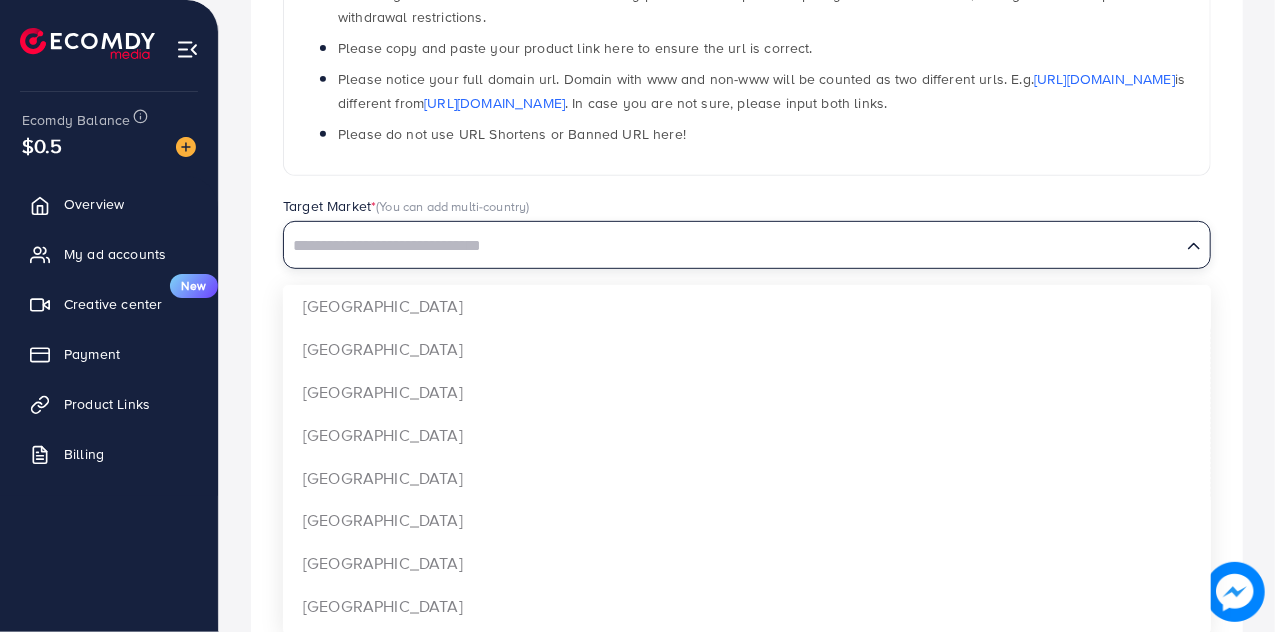 click on "Loading..." at bounding box center [747, 245] 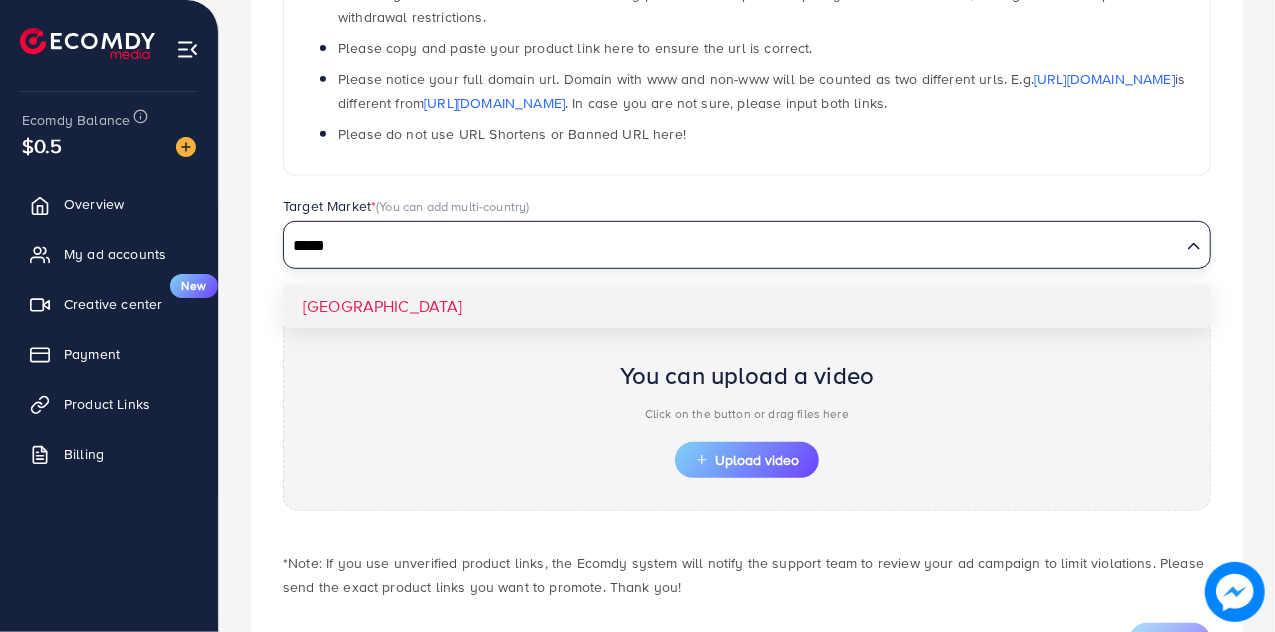 type on "*****" 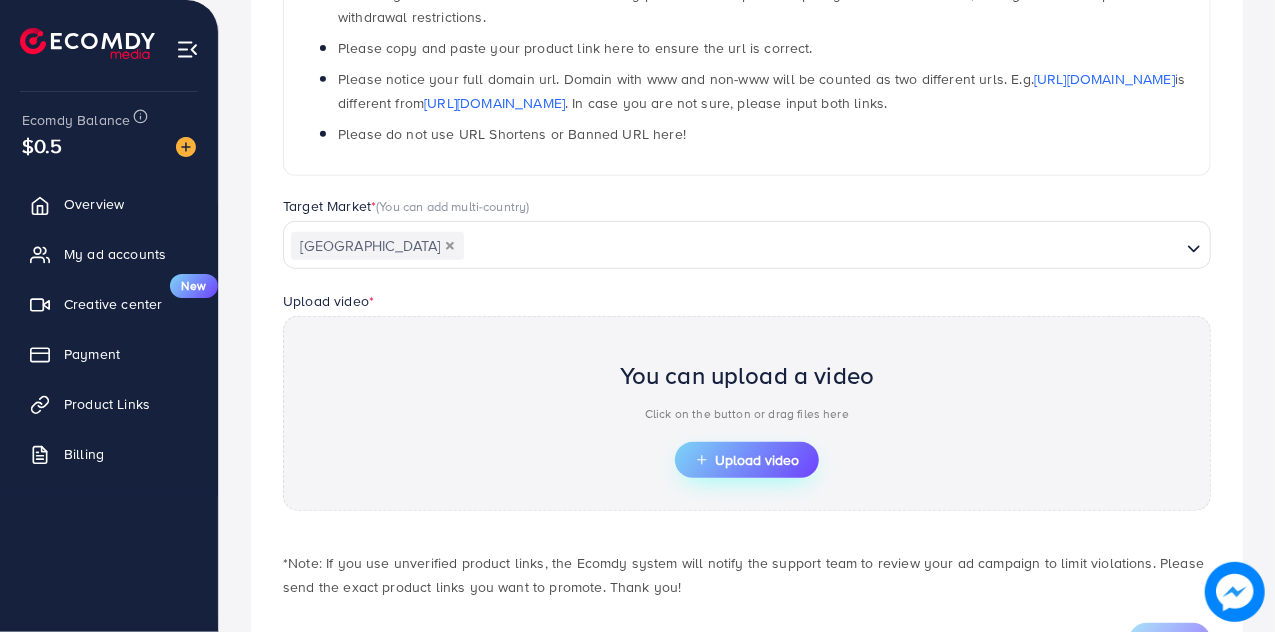 click on "Upload video" at bounding box center (747, 460) 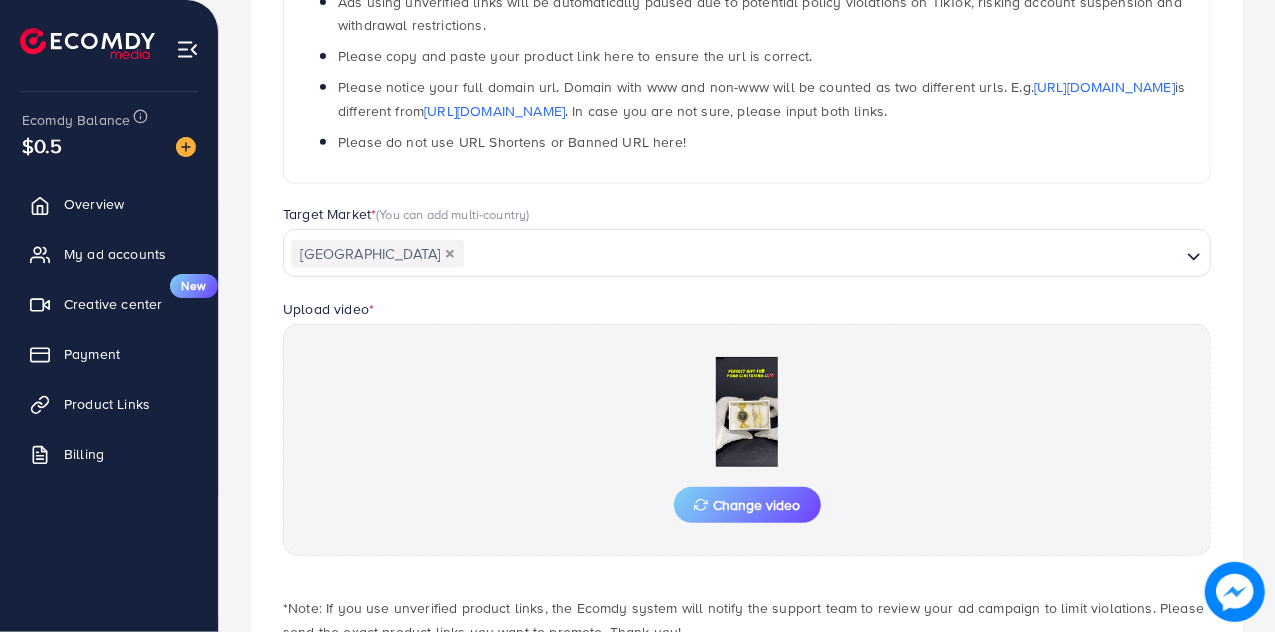 scroll, scrollTop: 527, scrollLeft: 0, axis: vertical 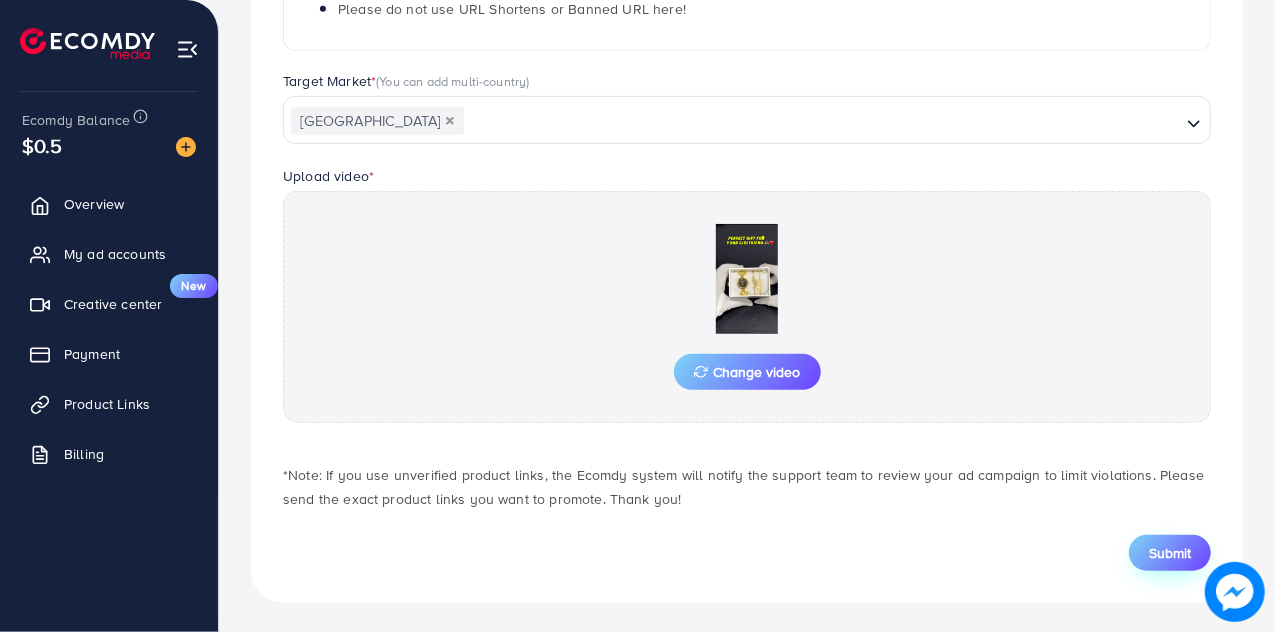 click on "Submit" at bounding box center (1170, 553) 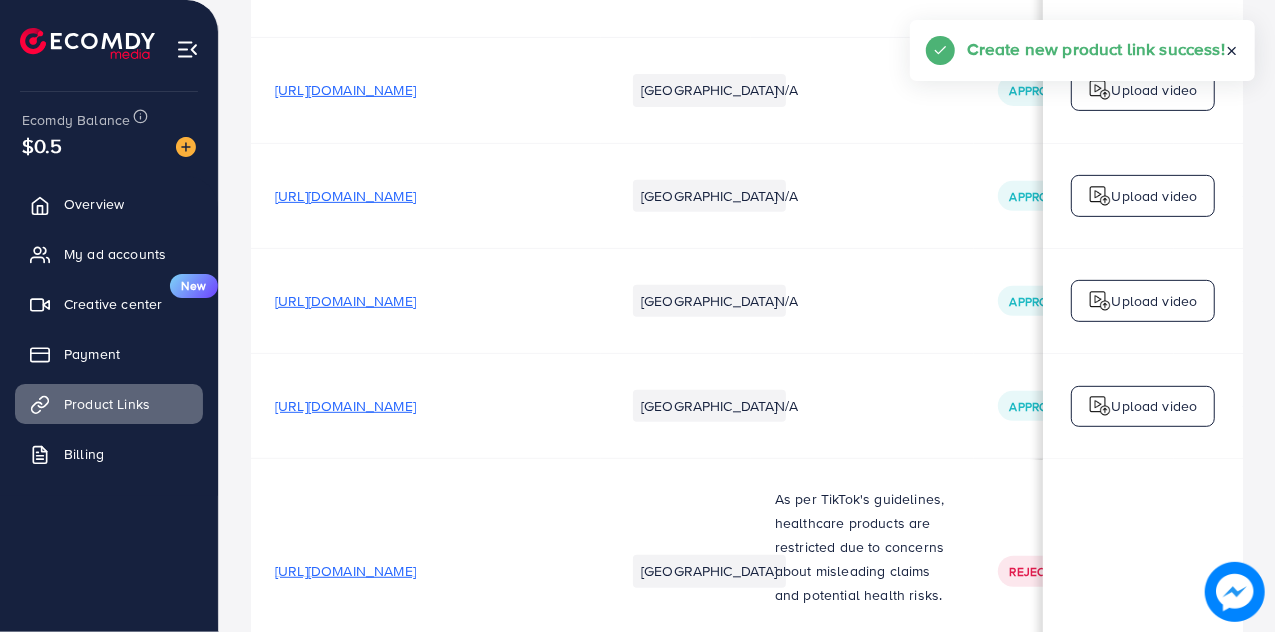 scroll, scrollTop: 0, scrollLeft: 0, axis: both 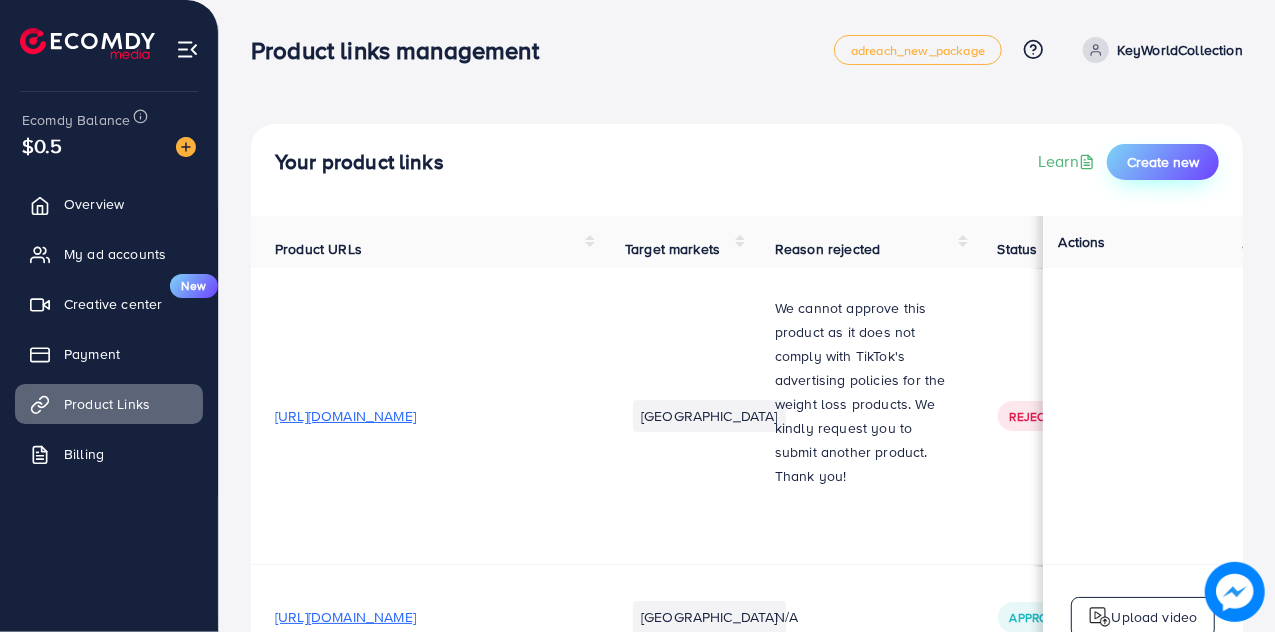 click on "Create new" at bounding box center [1163, 162] 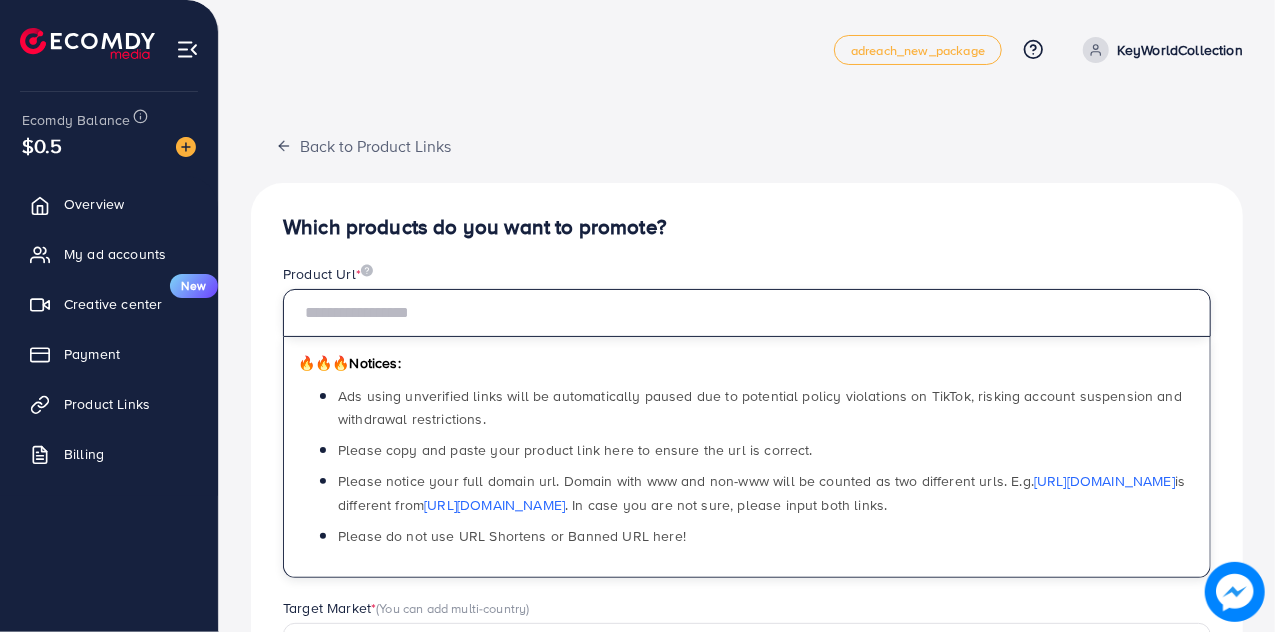 click at bounding box center (747, 313) 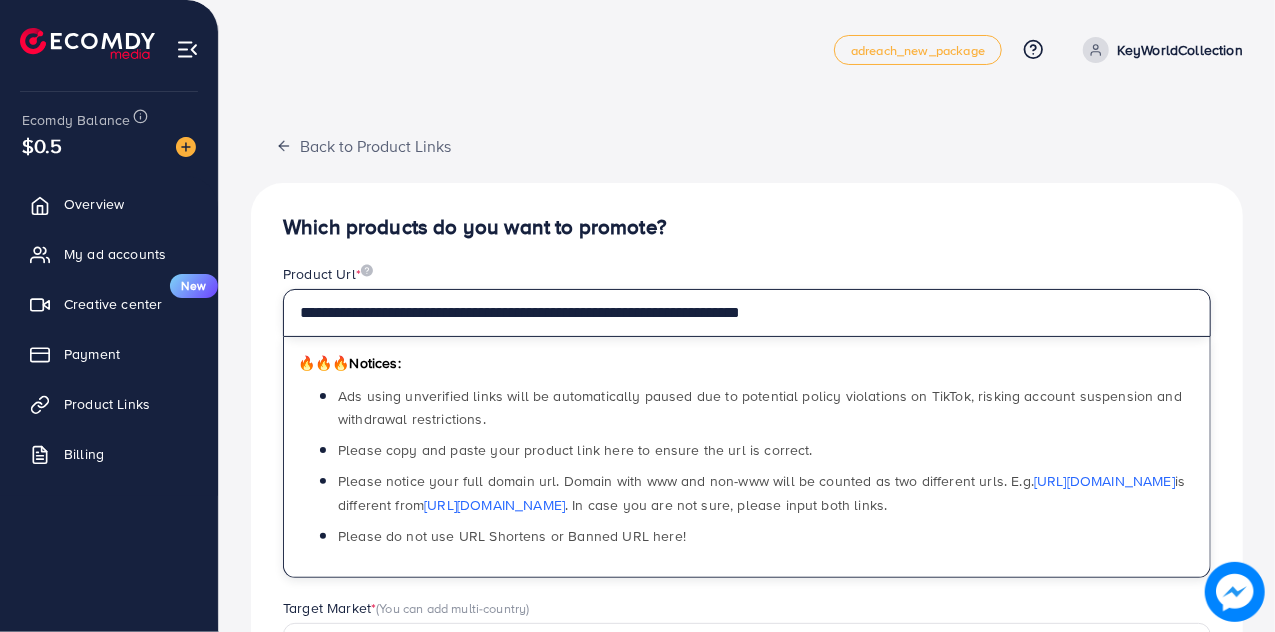 type on "**********" 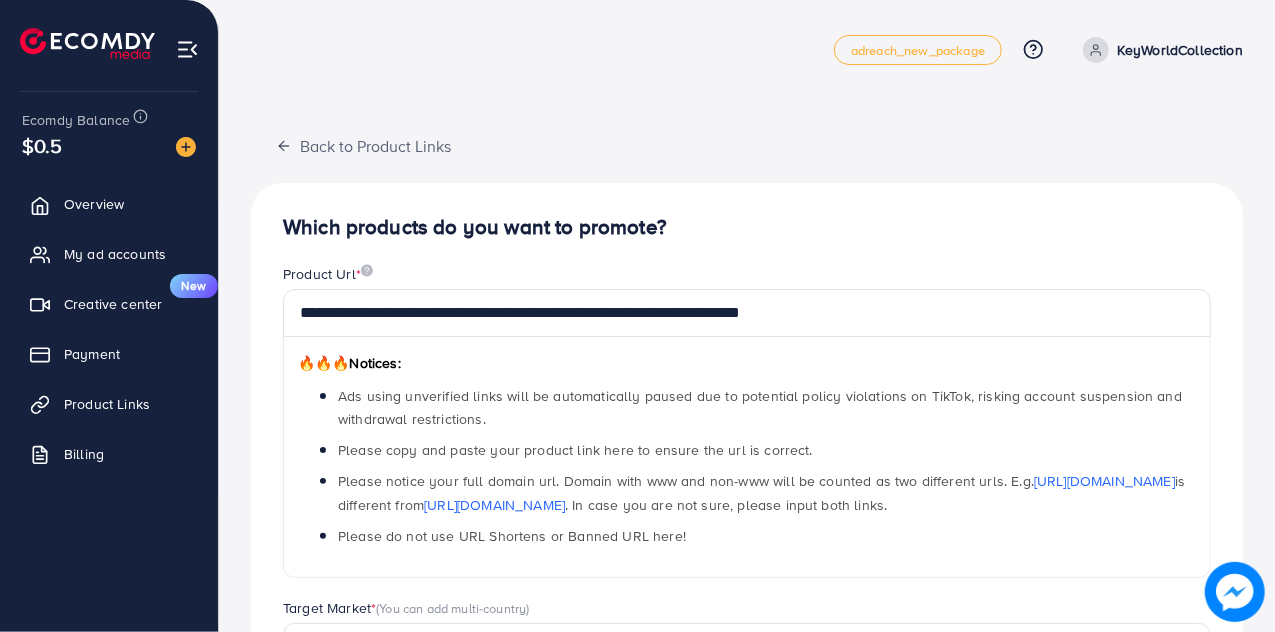 click on "Product Url  *" at bounding box center [747, 276] 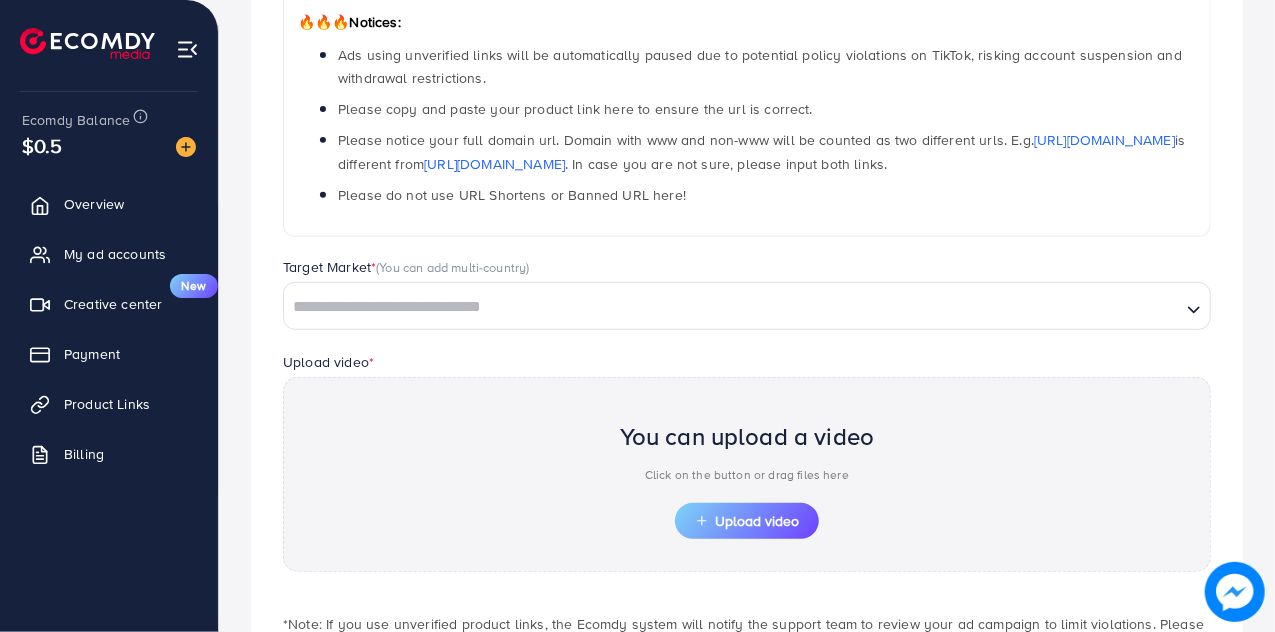 scroll, scrollTop: 342, scrollLeft: 0, axis: vertical 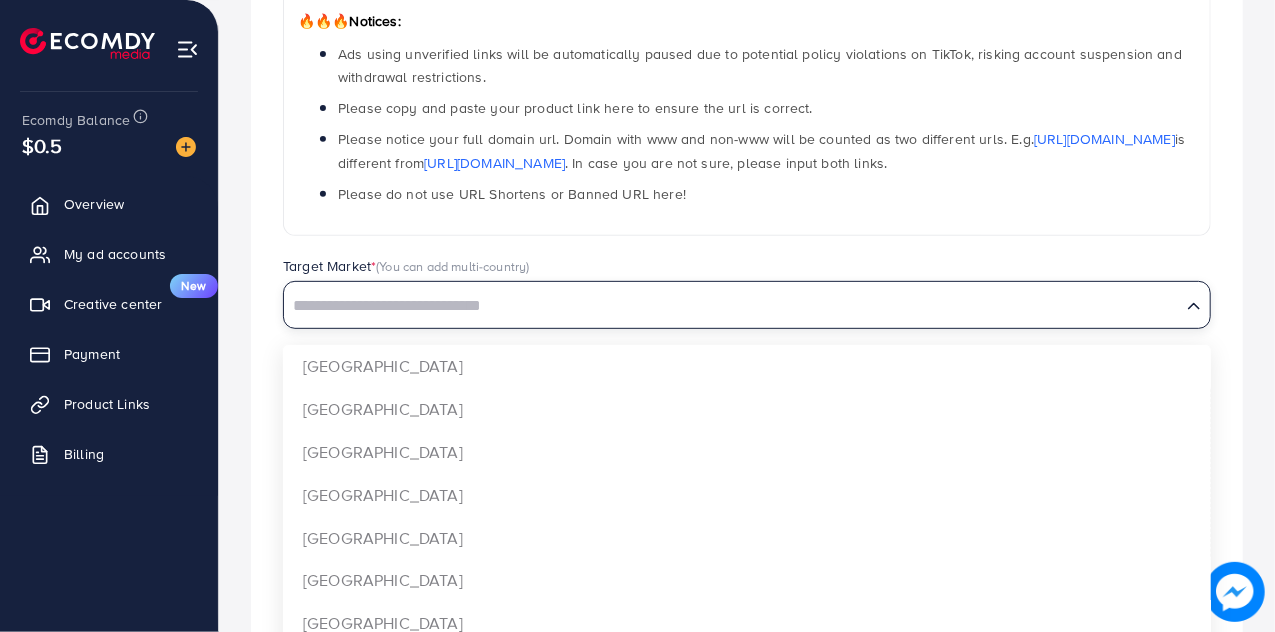 click at bounding box center [732, 306] 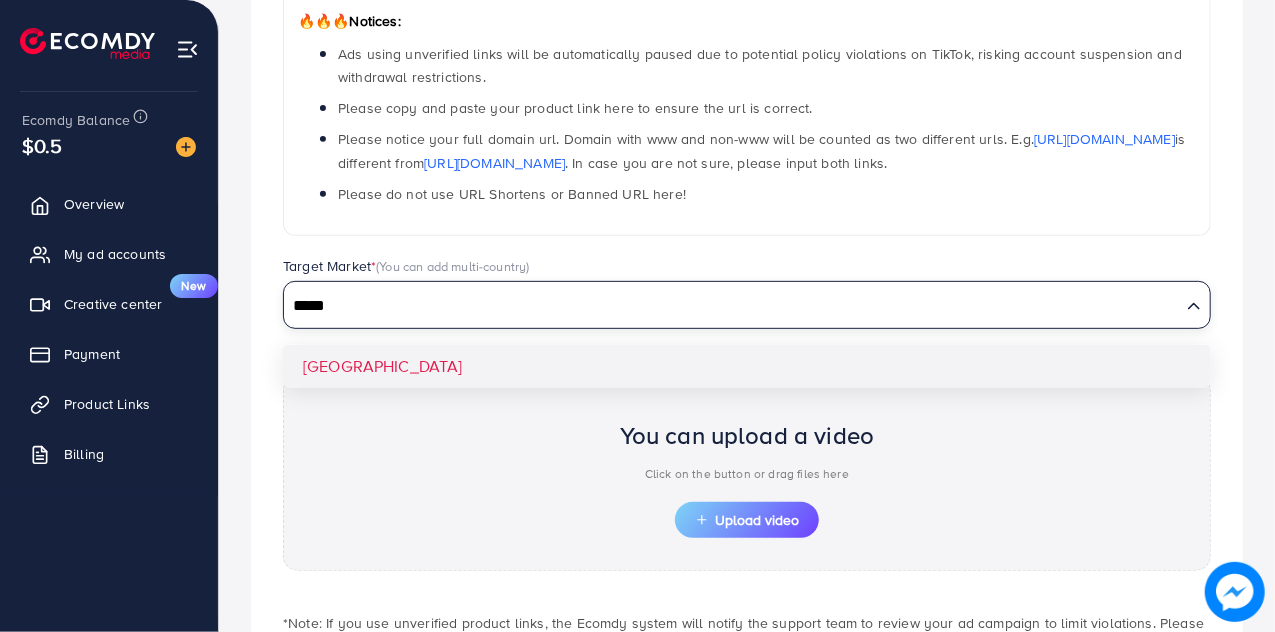 type on "*****" 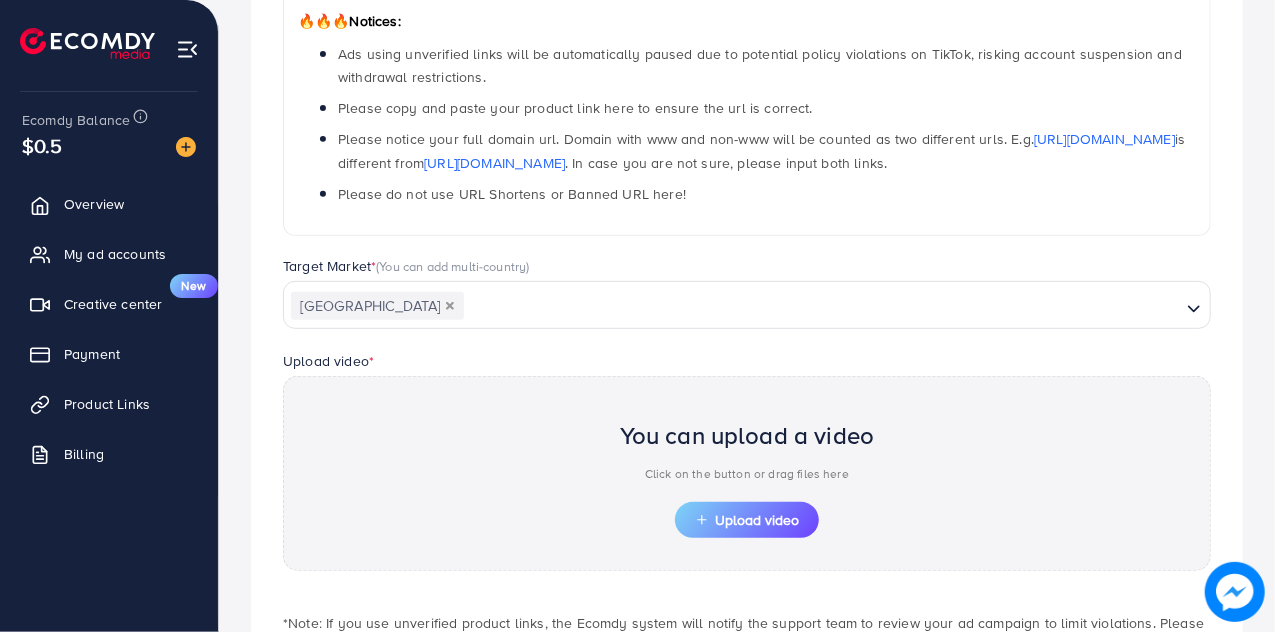 click on "You can upload a video   Click on the button or drag files here   Upload video" at bounding box center [747, 473] 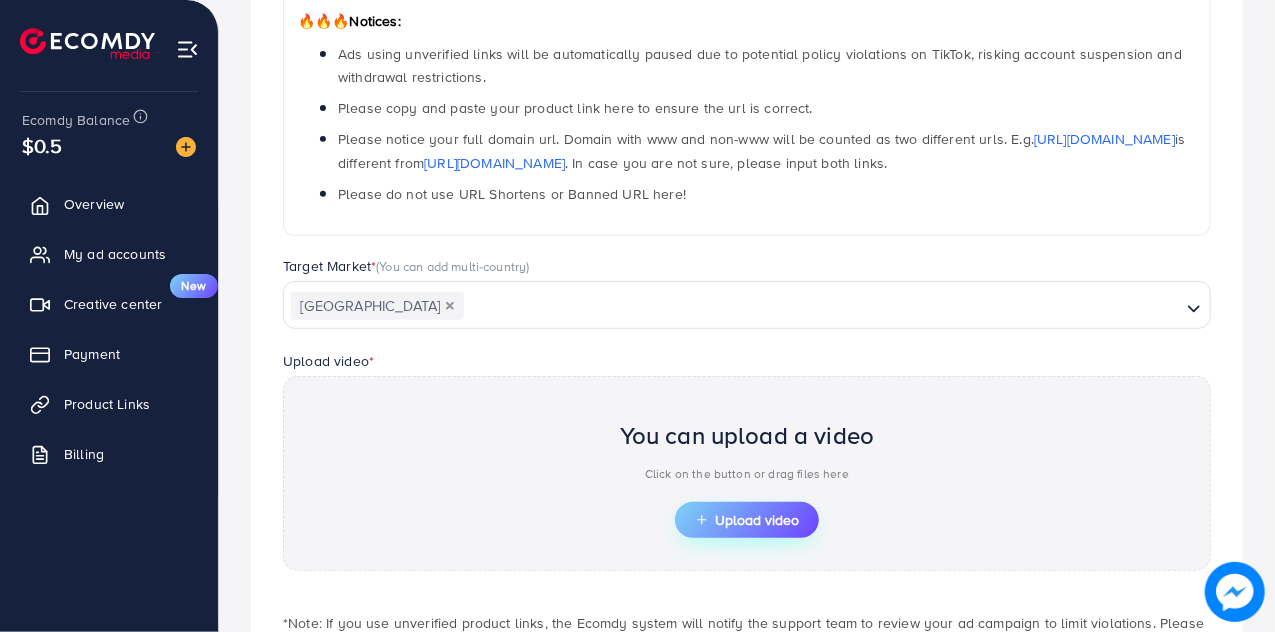 click on "Upload video" at bounding box center [747, 520] 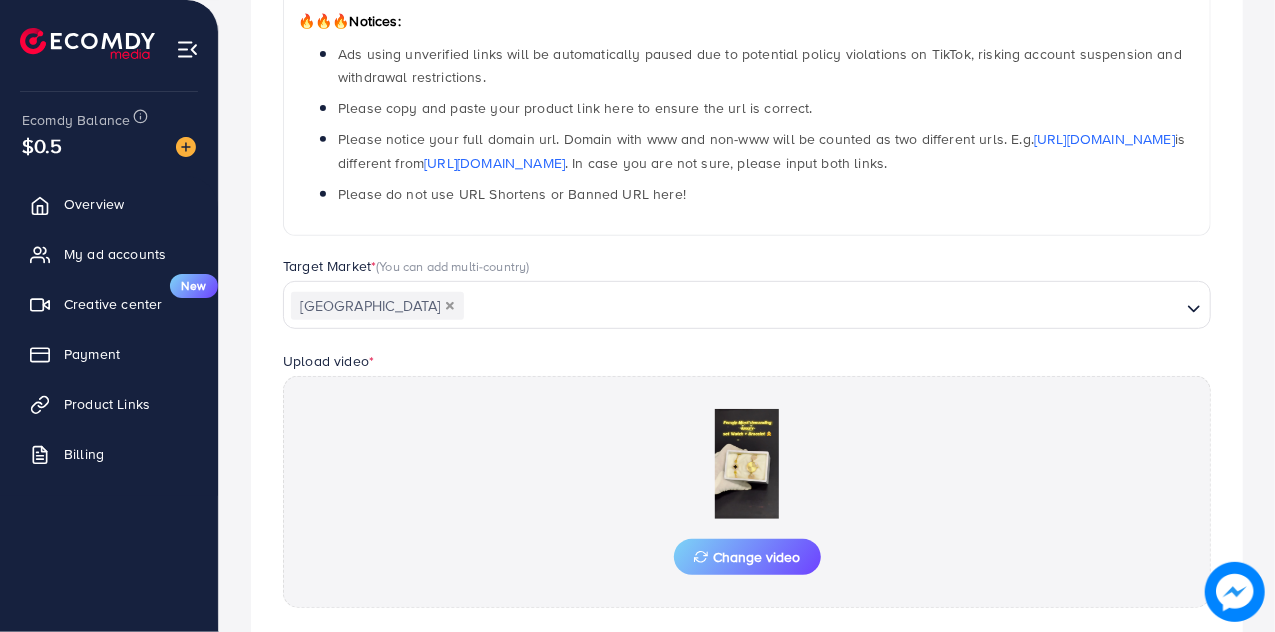 scroll, scrollTop: 527, scrollLeft: 0, axis: vertical 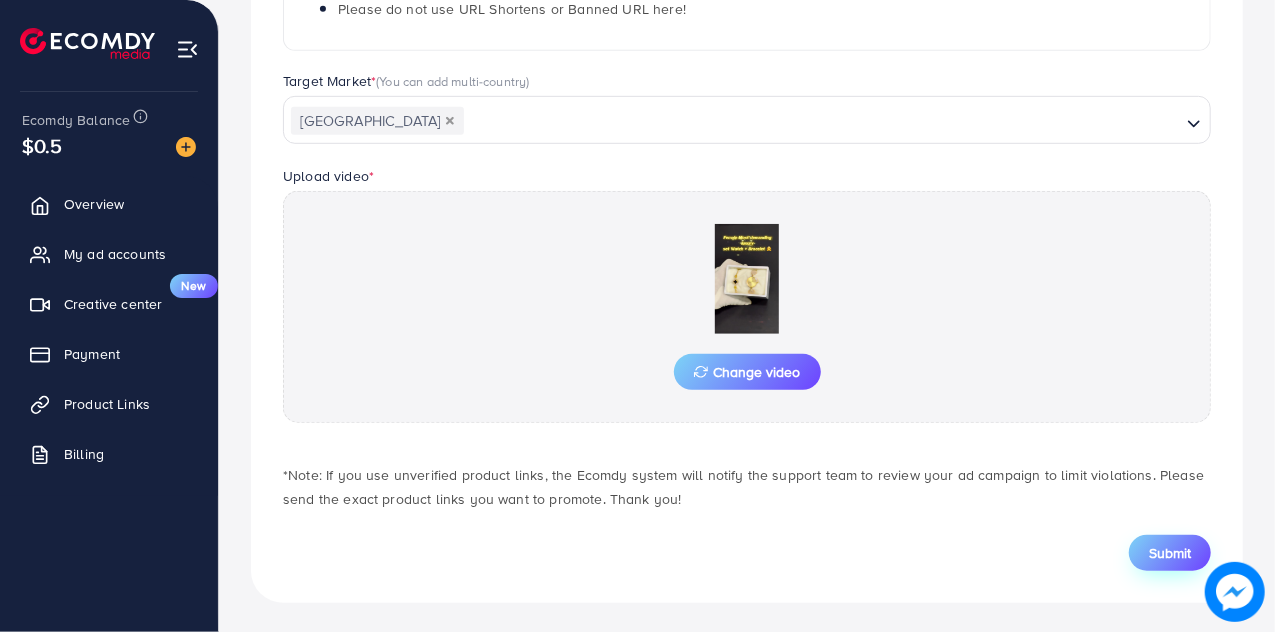click on "Submit" at bounding box center (1170, 553) 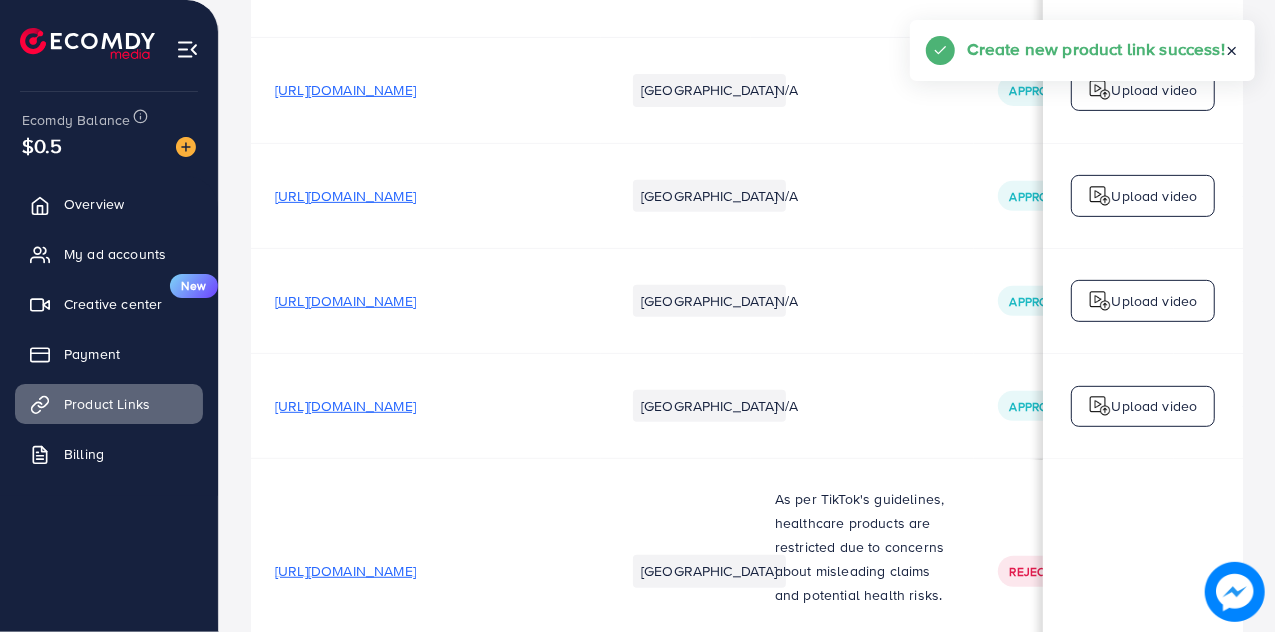 scroll, scrollTop: 0, scrollLeft: 0, axis: both 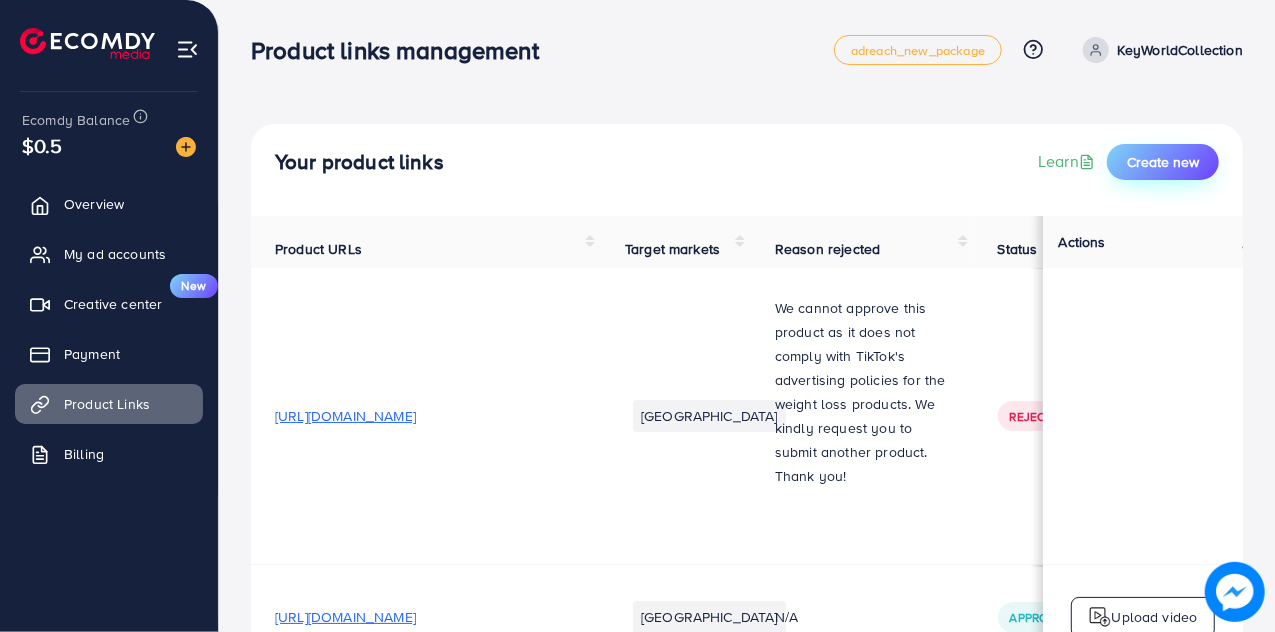 click on "Create new" at bounding box center [1163, 162] 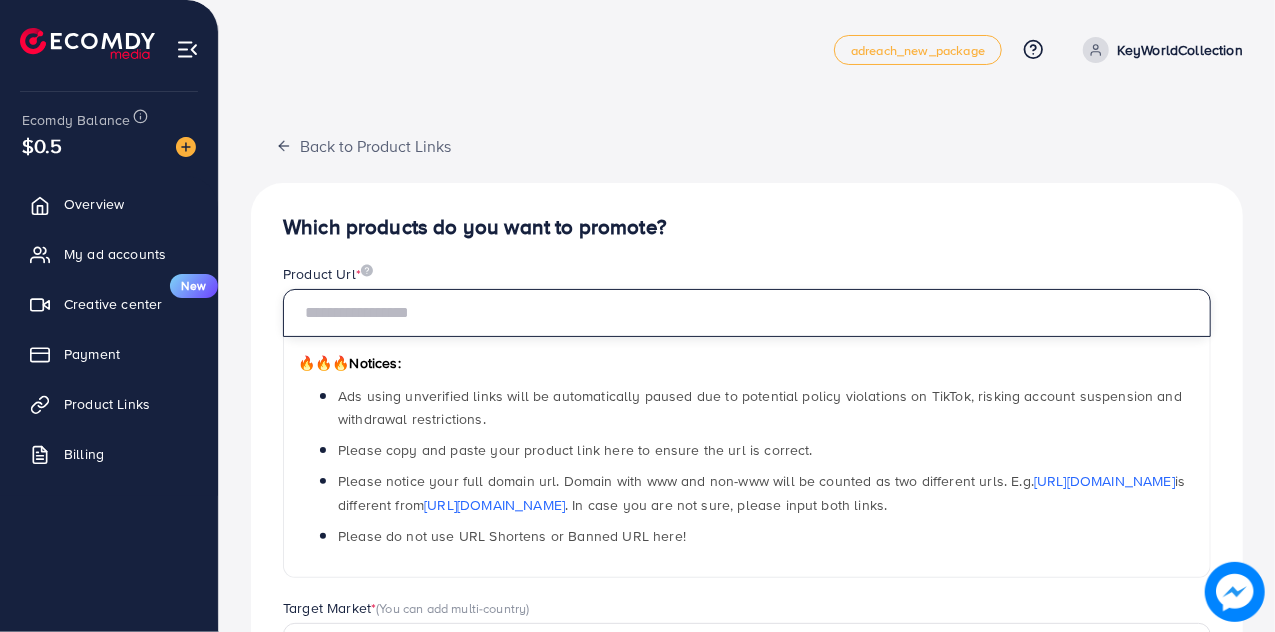 click at bounding box center (747, 313) 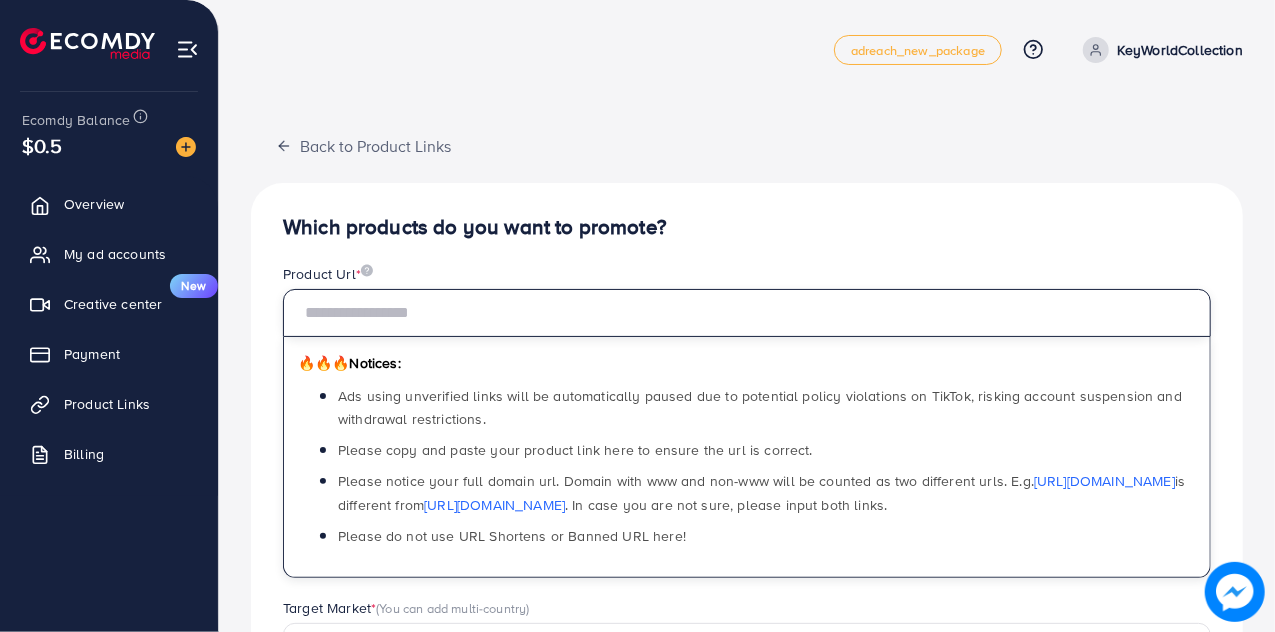 paste on "**********" 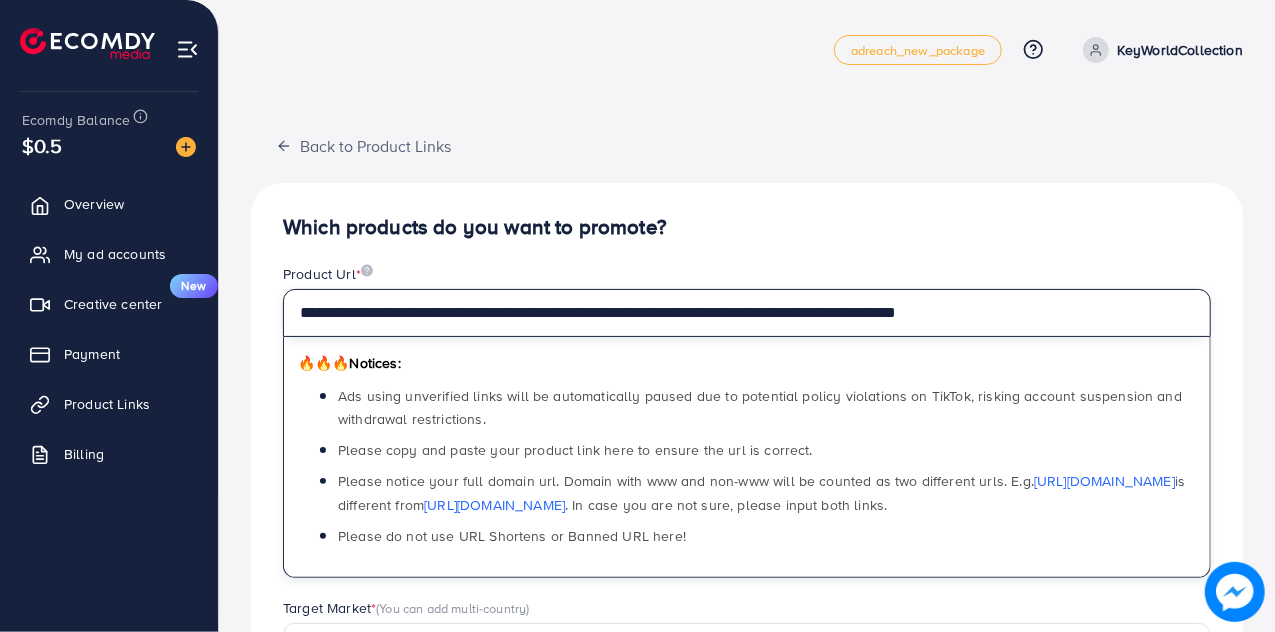 type on "**********" 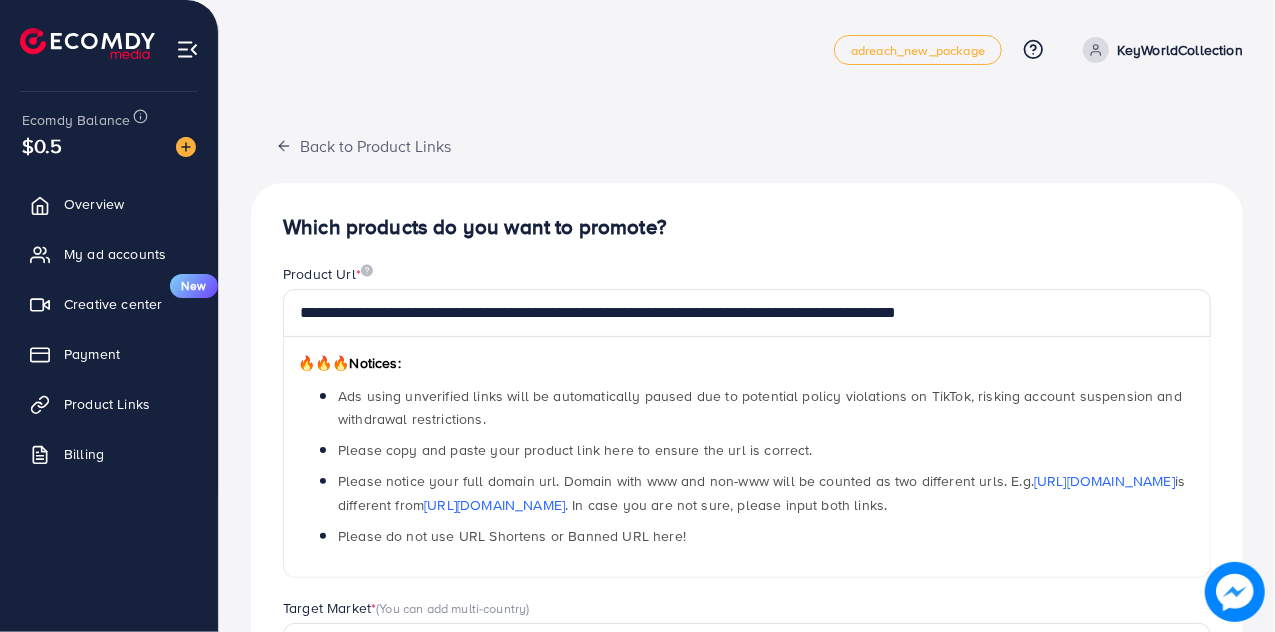 click on "Which products do you want to promote?" at bounding box center (747, 227) 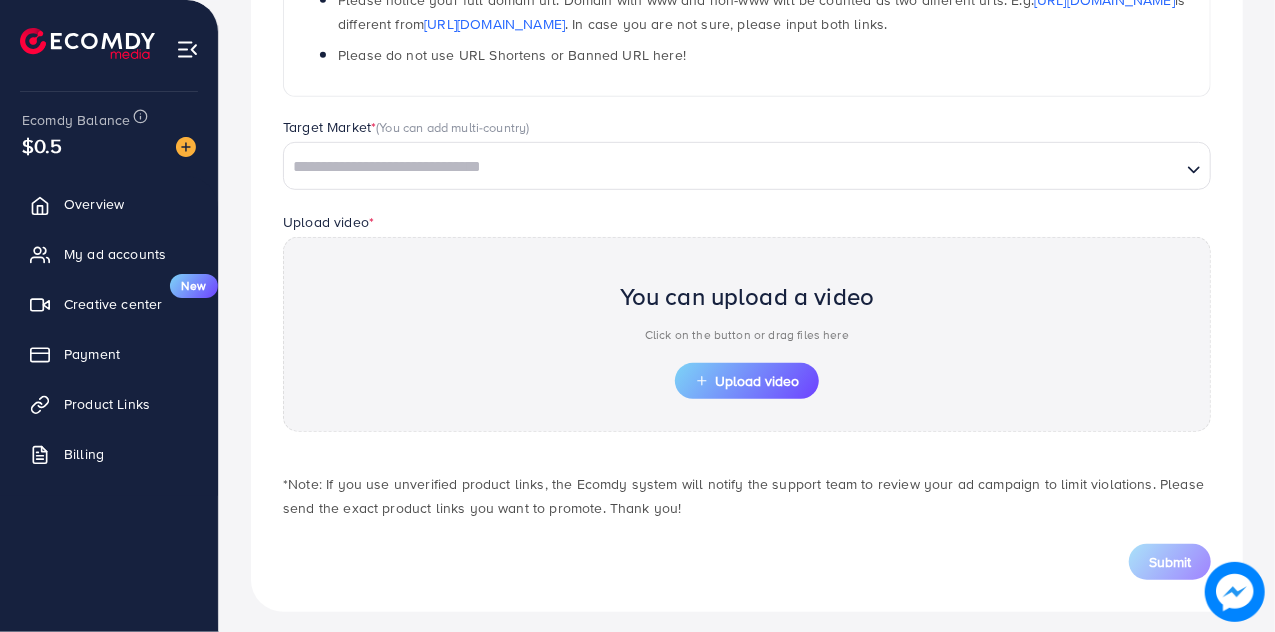 scroll, scrollTop: 490, scrollLeft: 0, axis: vertical 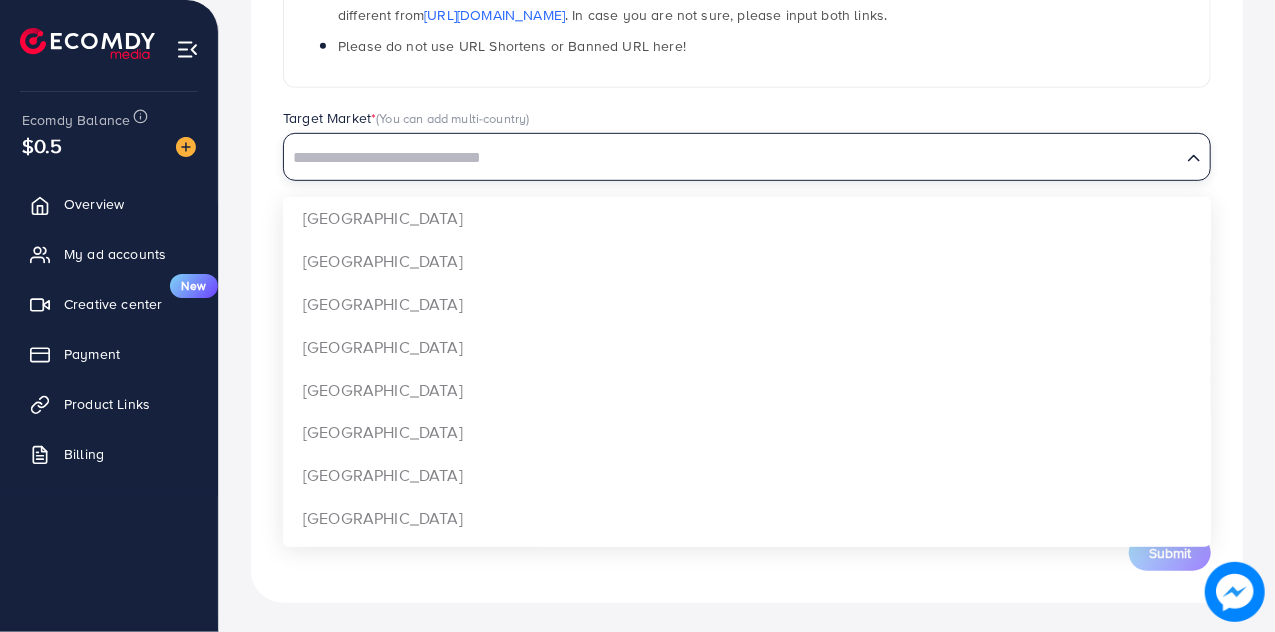 click at bounding box center [732, 158] 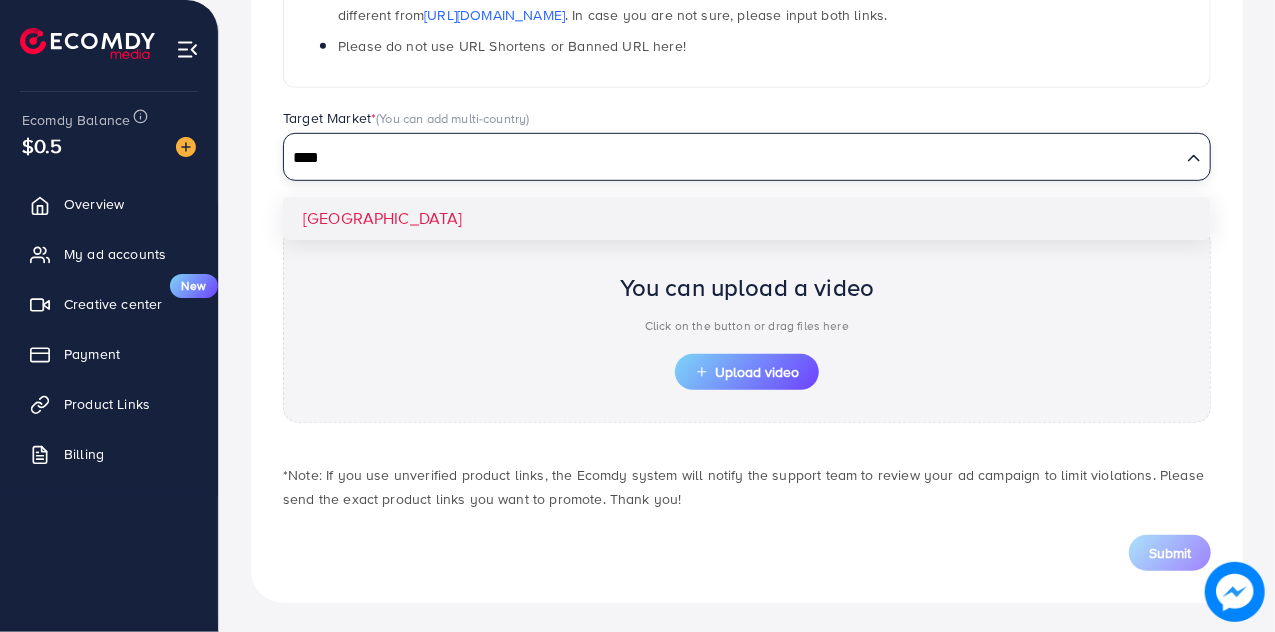 type on "****" 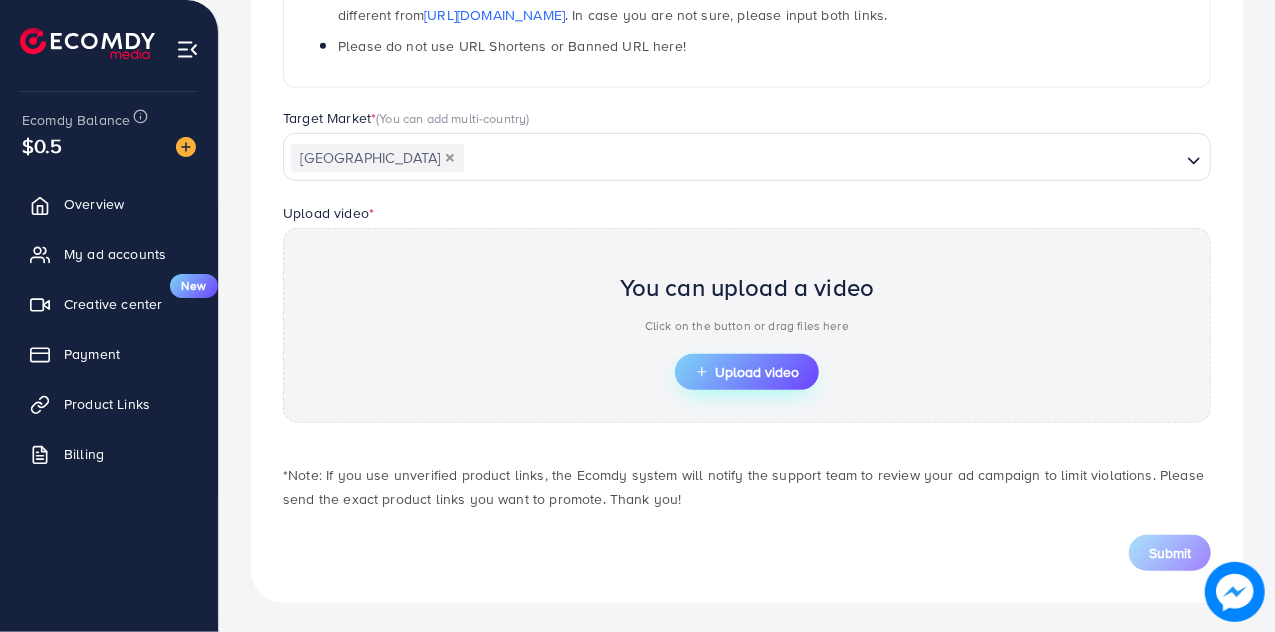 click on "Upload video" at bounding box center [747, 372] 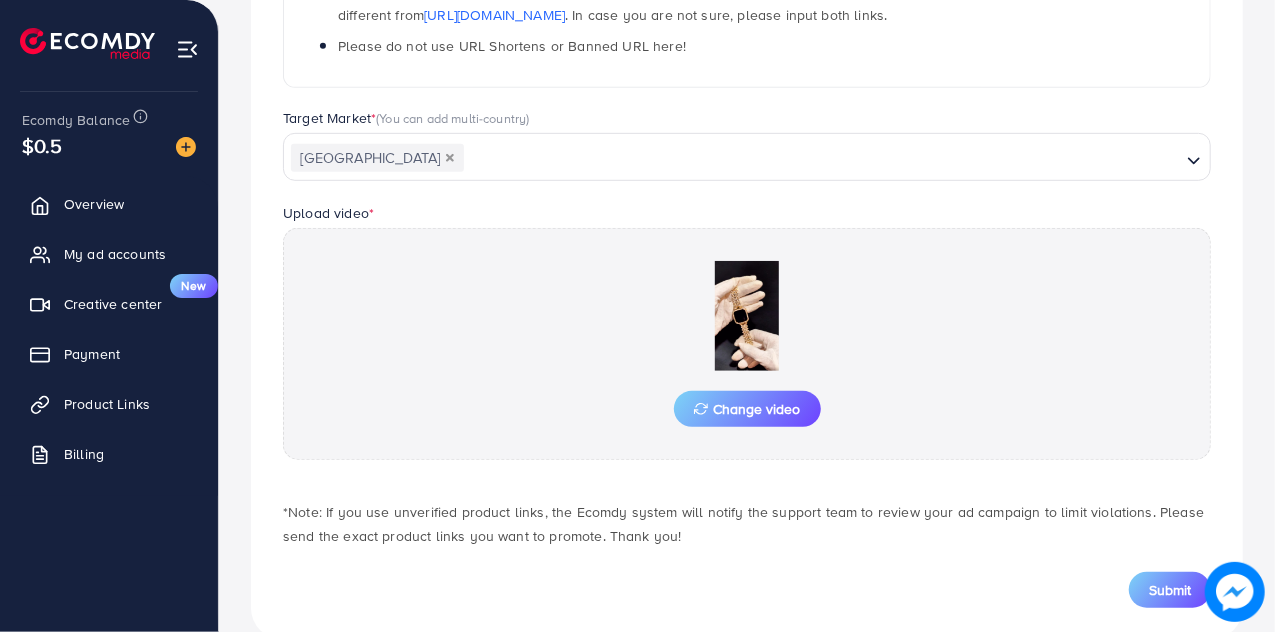 scroll, scrollTop: 527, scrollLeft: 0, axis: vertical 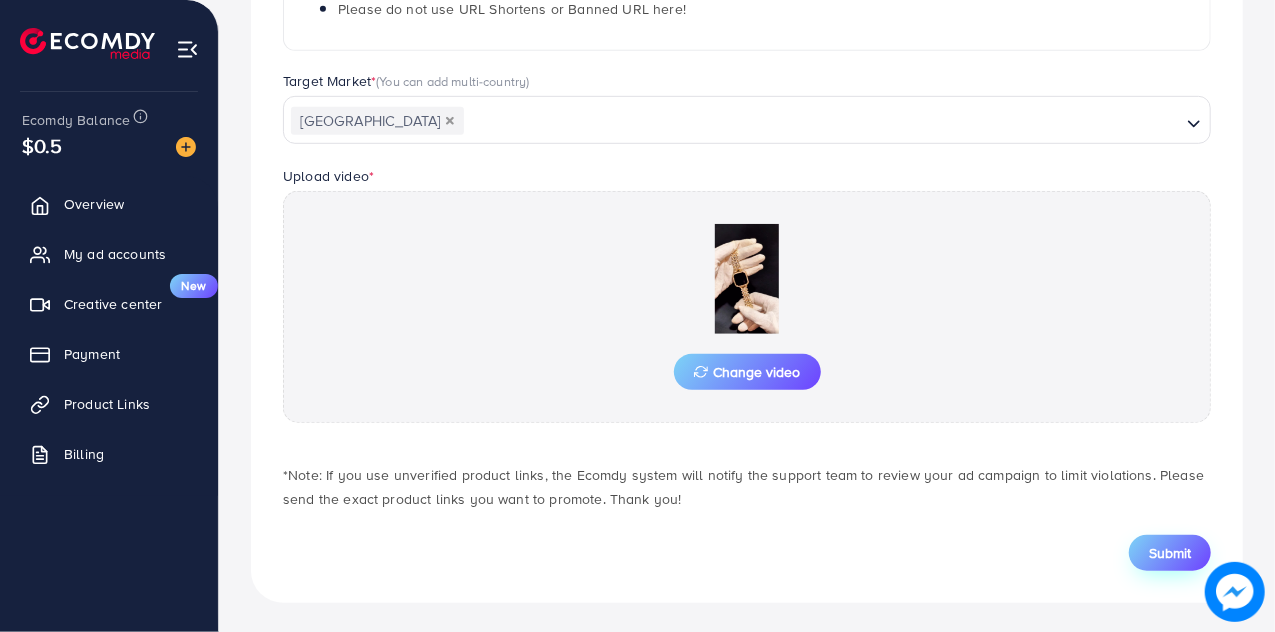 click on "Submit" at bounding box center [1170, 553] 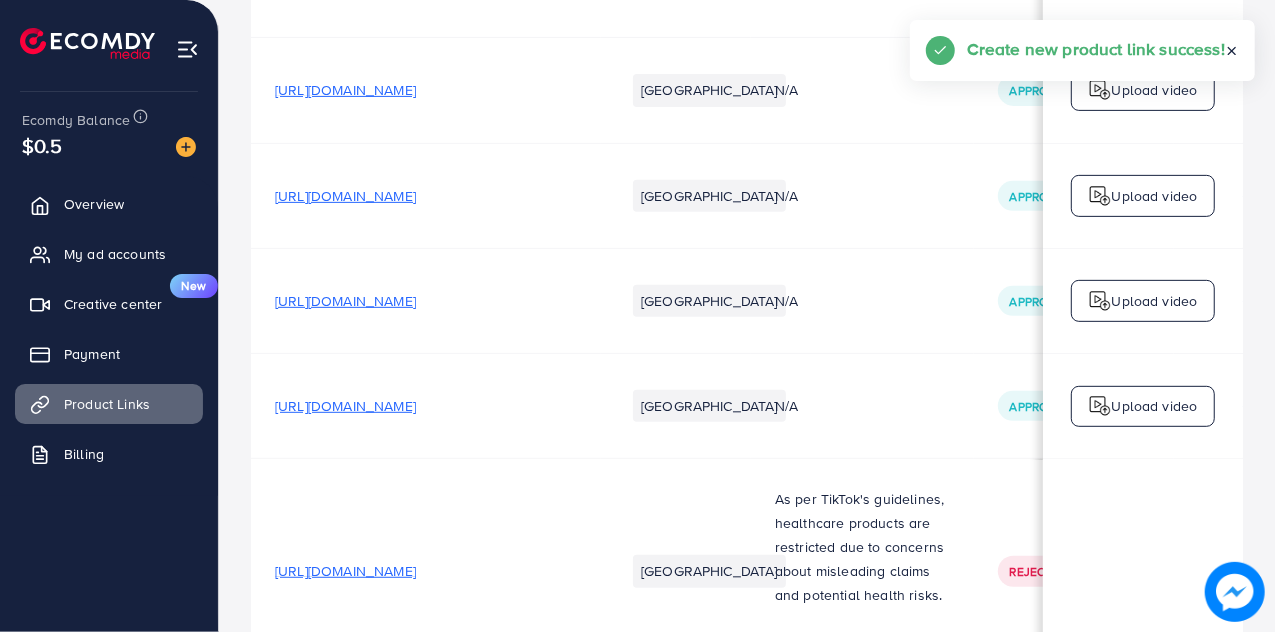 scroll, scrollTop: 0, scrollLeft: 0, axis: both 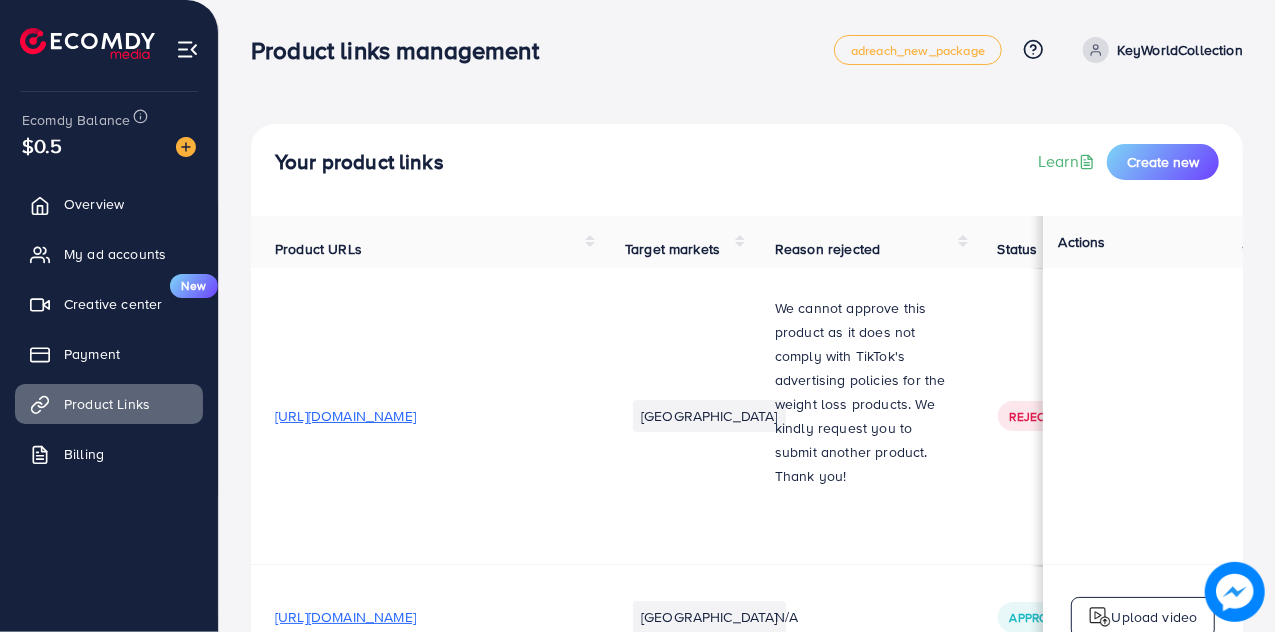 drag, startPoint x: 959, startPoint y: 276, endPoint x: 970, endPoint y: 84, distance: 192.31485 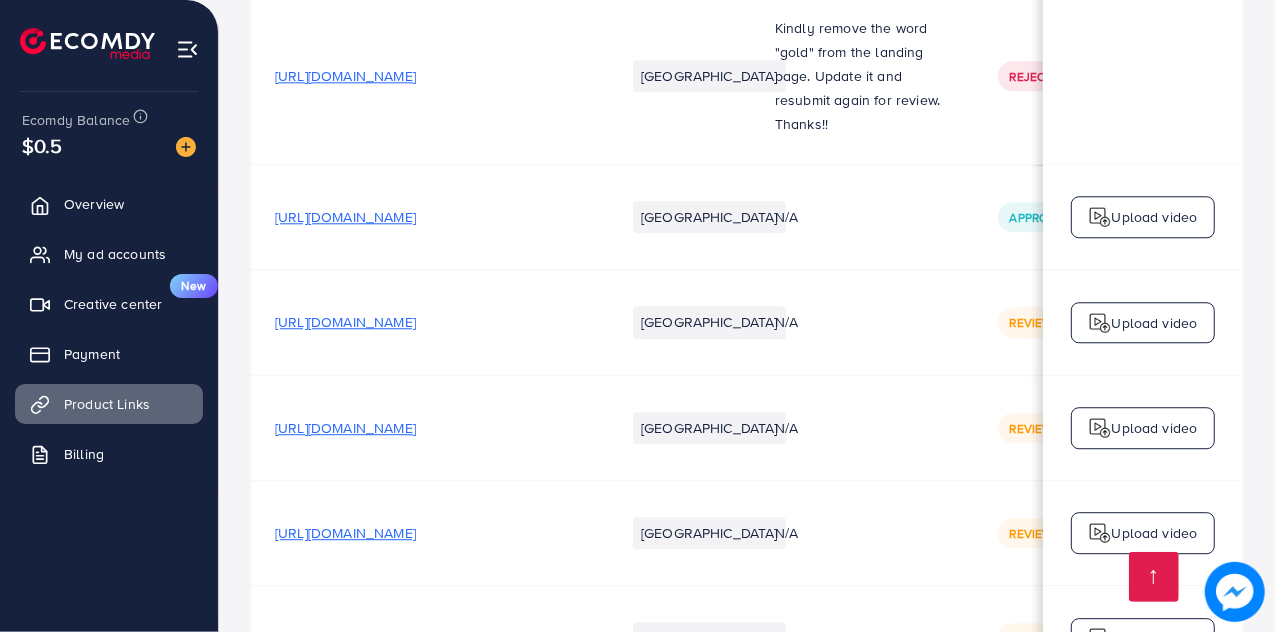 scroll, scrollTop: 10372, scrollLeft: 0, axis: vertical 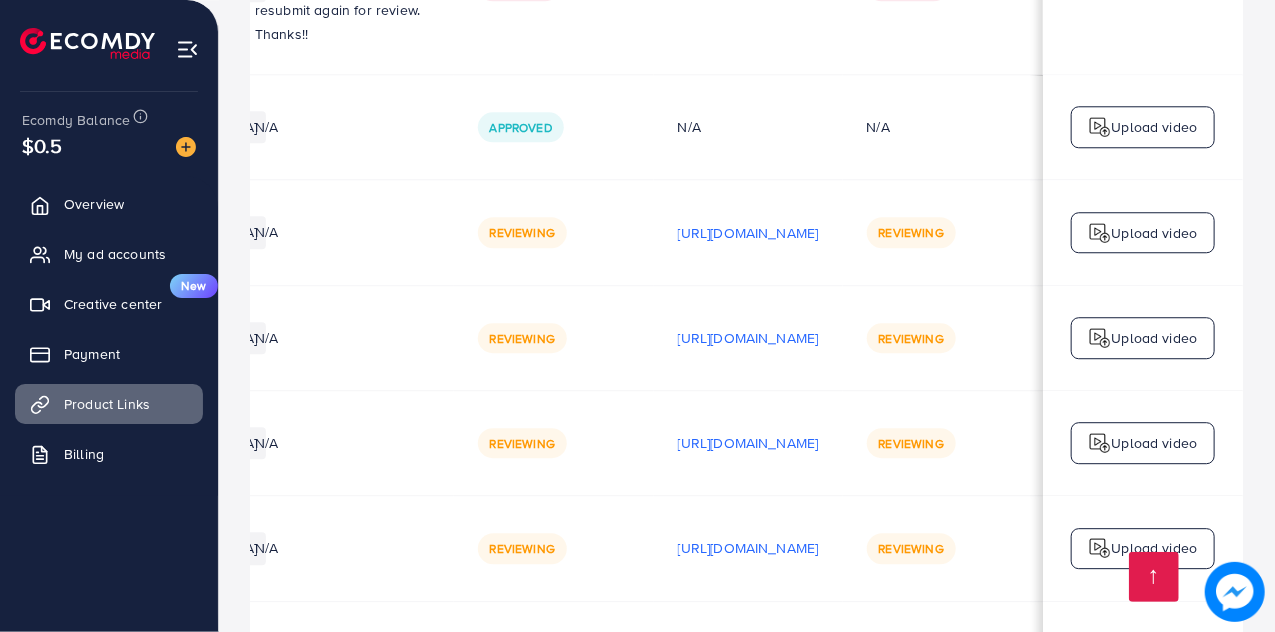 click on "Reviewing" at bounding box center [554, 338] 